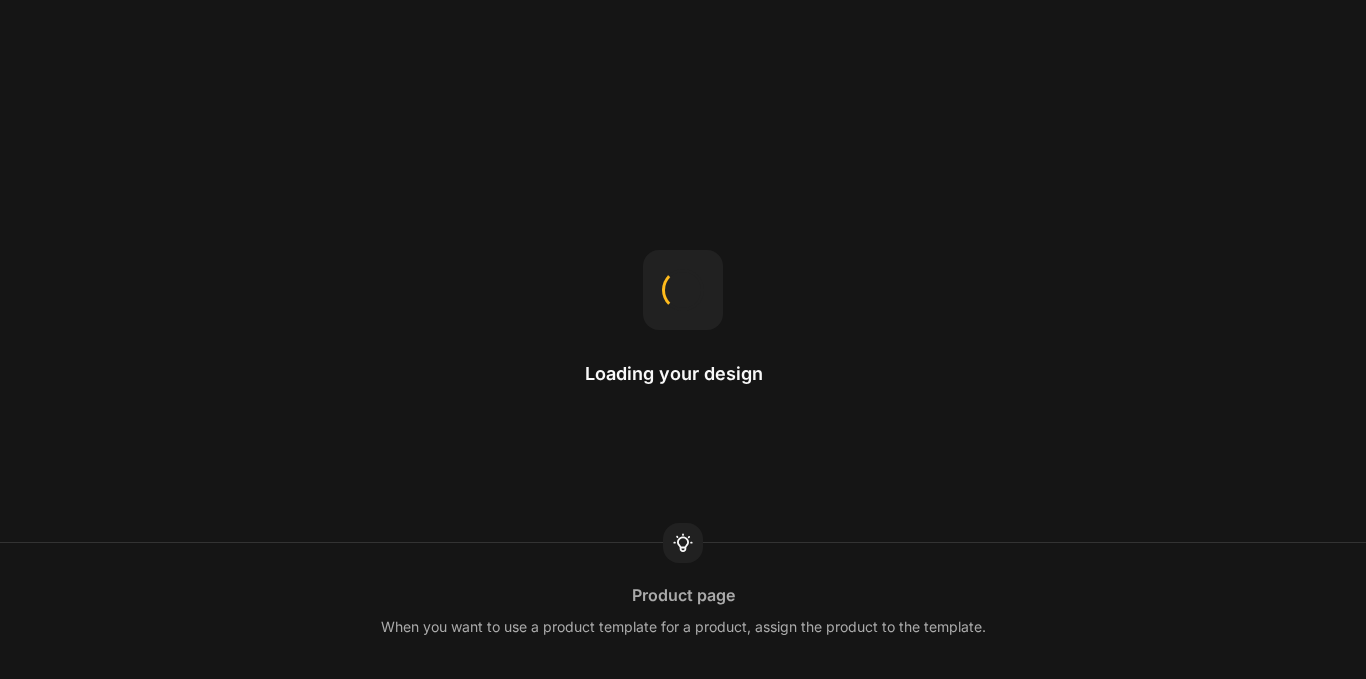 scroll, scrollTop: 0, scrollLeft: 0, axis: both 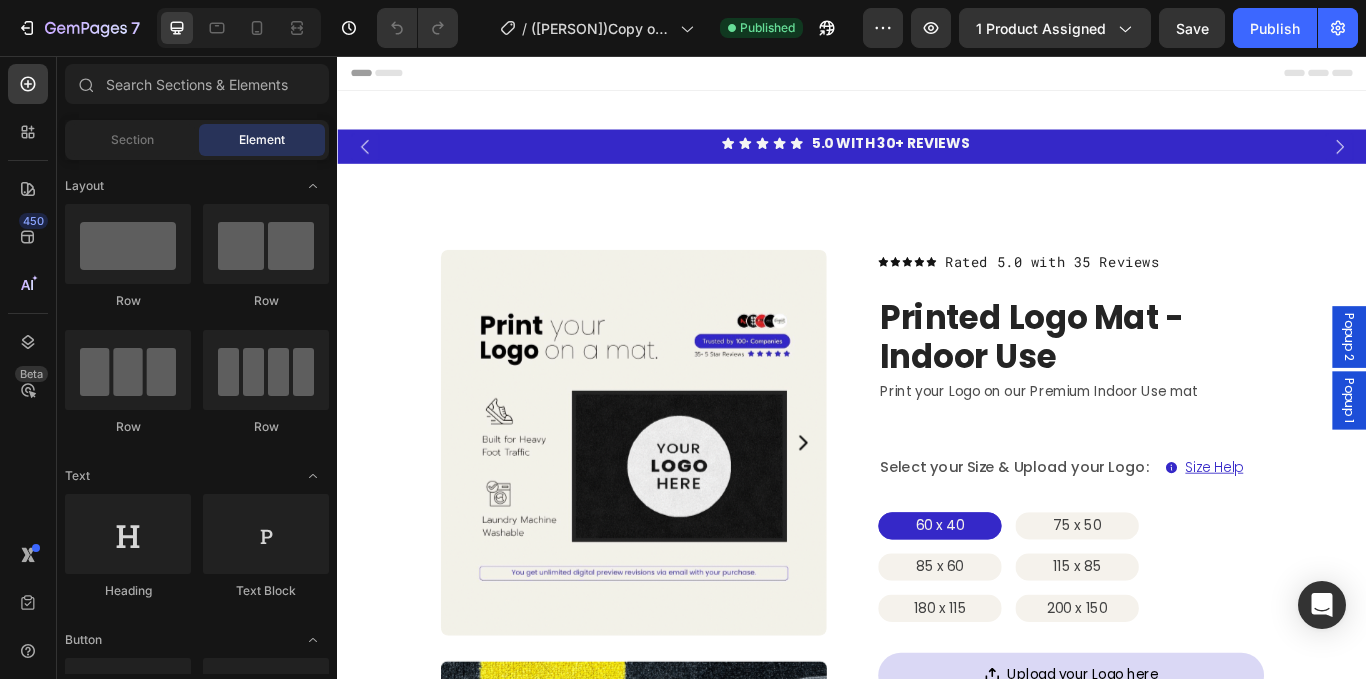 radio on "false" 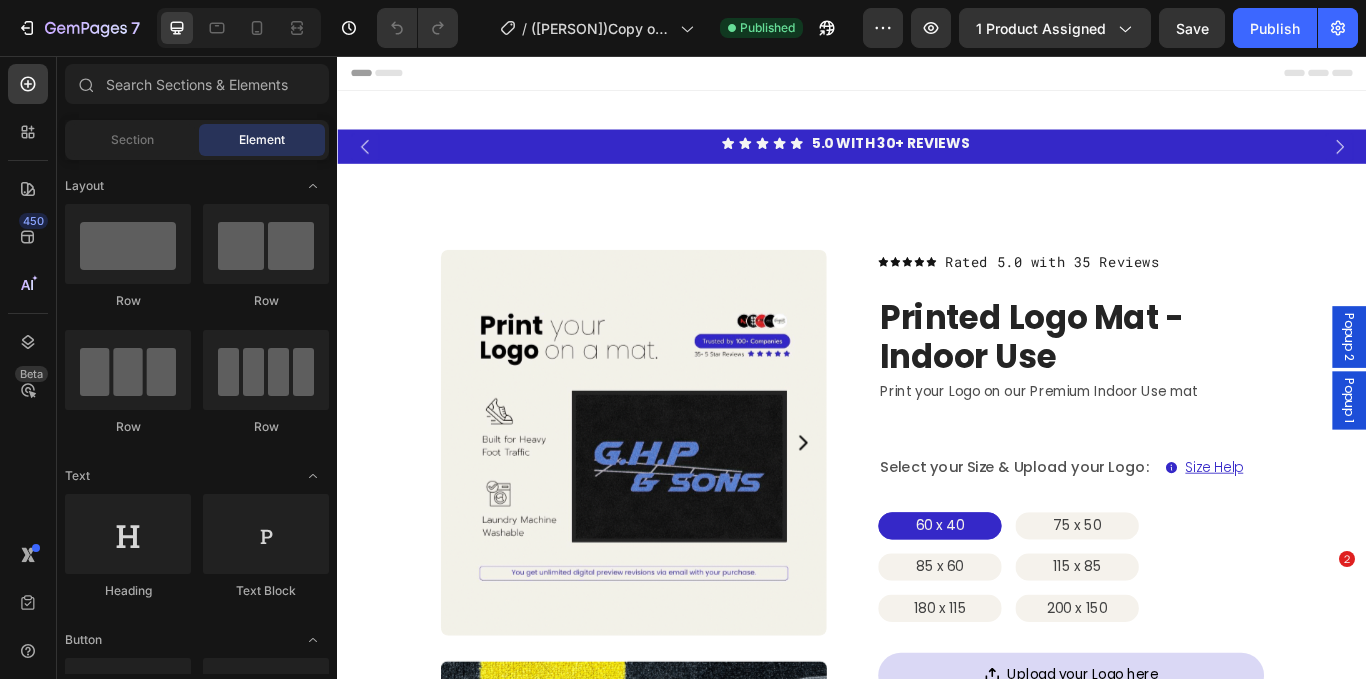 scroll, scrollTop: 0, scrollLeft: 0, axis: both 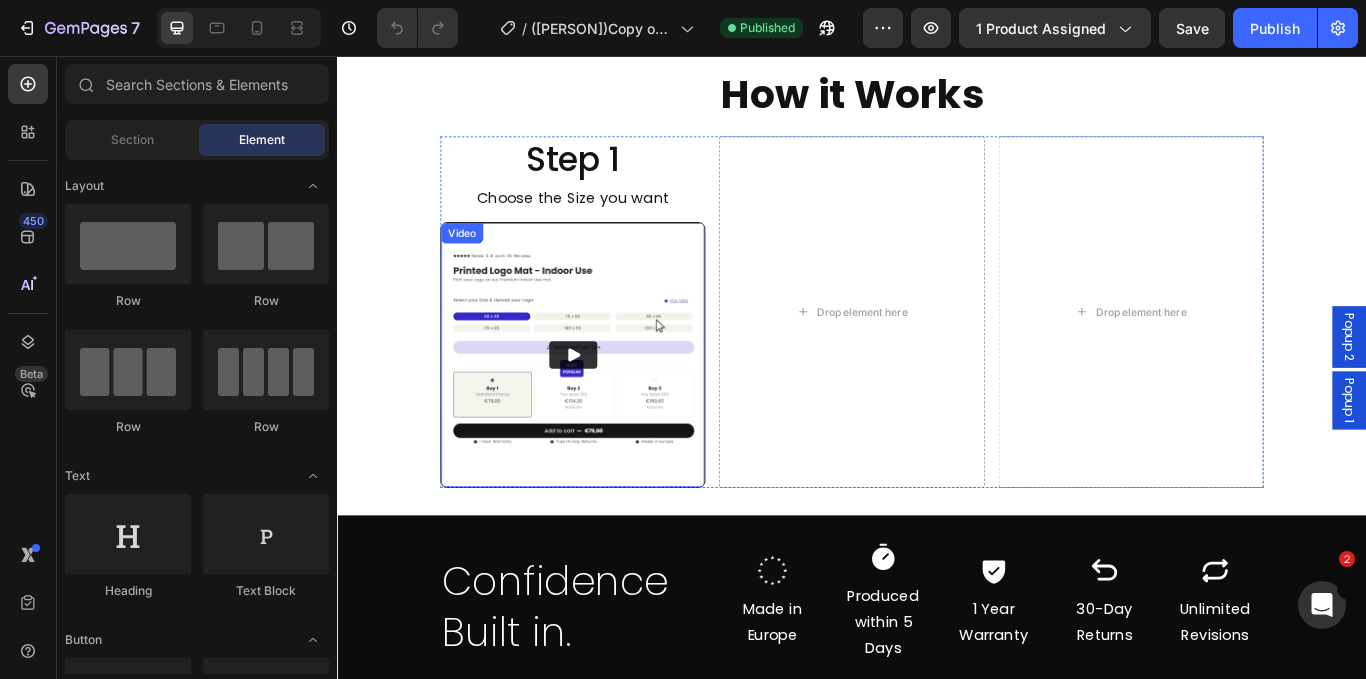 click at bounding box center (611, 404) 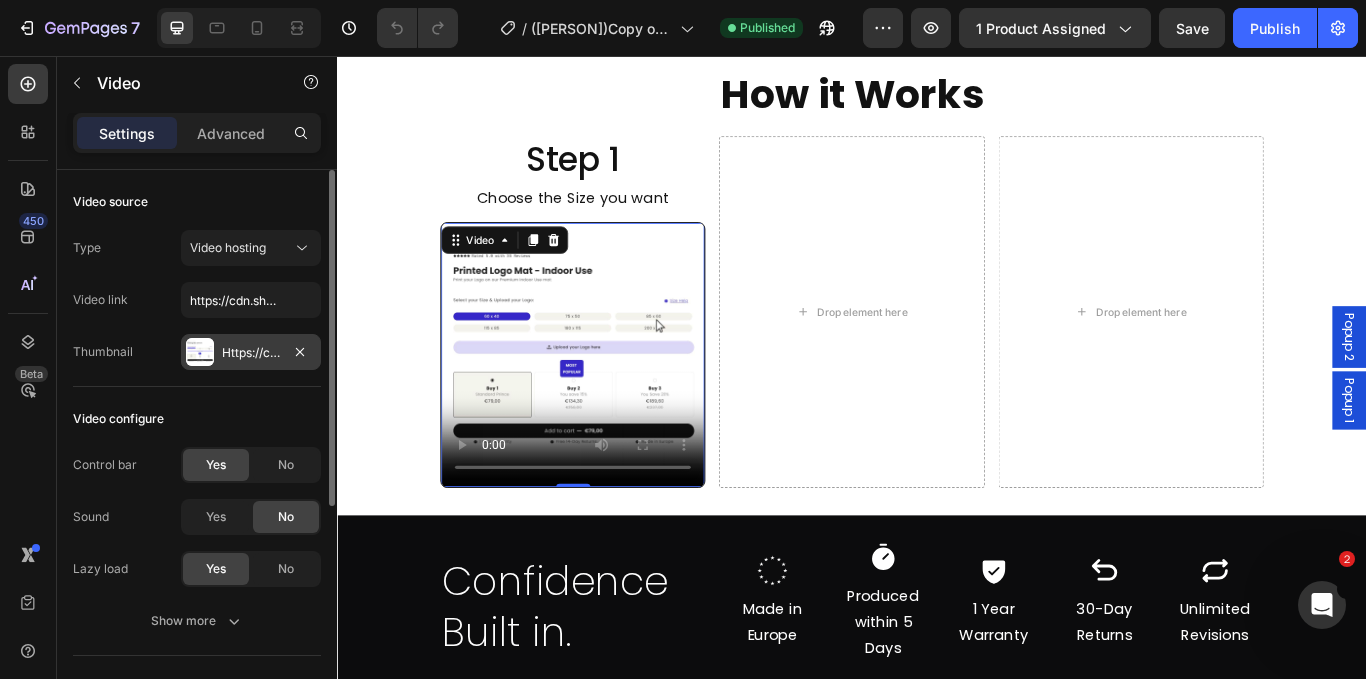 click at bounding box center (200, 352) 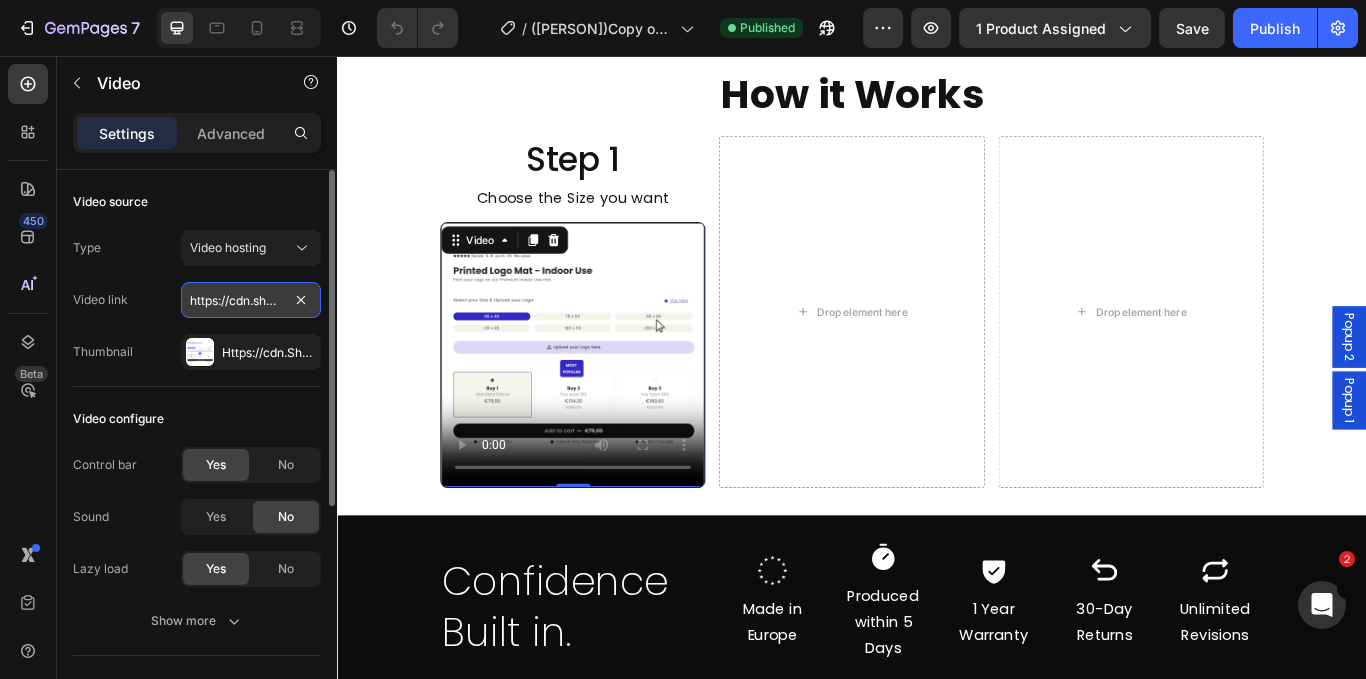 click on "https://cdn.shopify.com/s/files/1/0844/7908/2840/files/Step_1_Choose_Size.gif?v=1754150118" at bounding box center (251, 300) 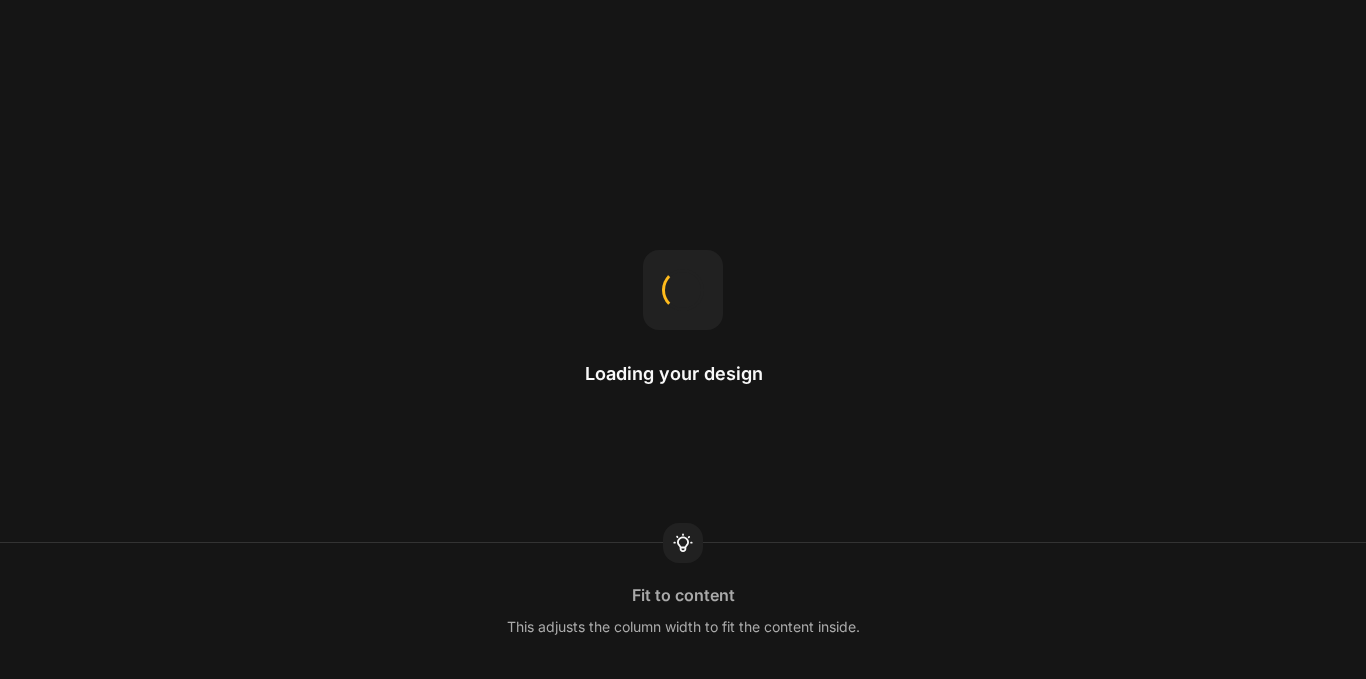 scroll, scrollTop: 0, scrollLeft: 0, axis: both 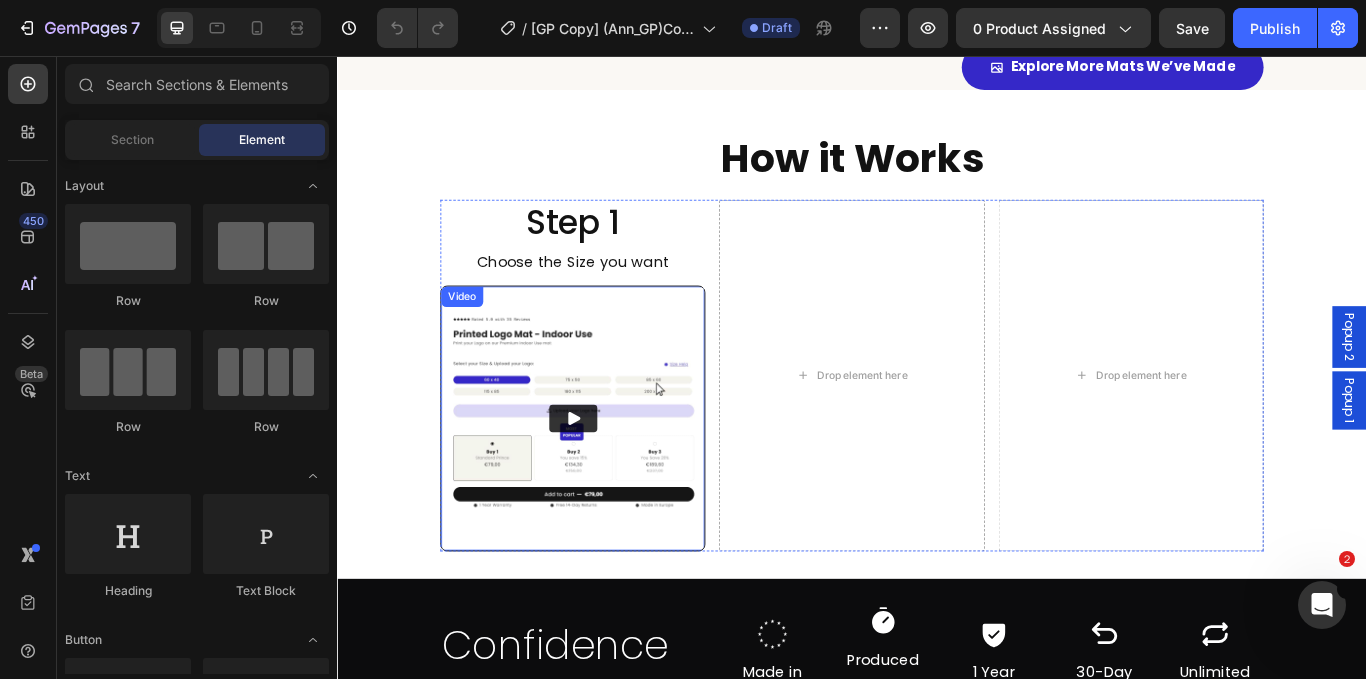 click at bounding box center [611, 478] 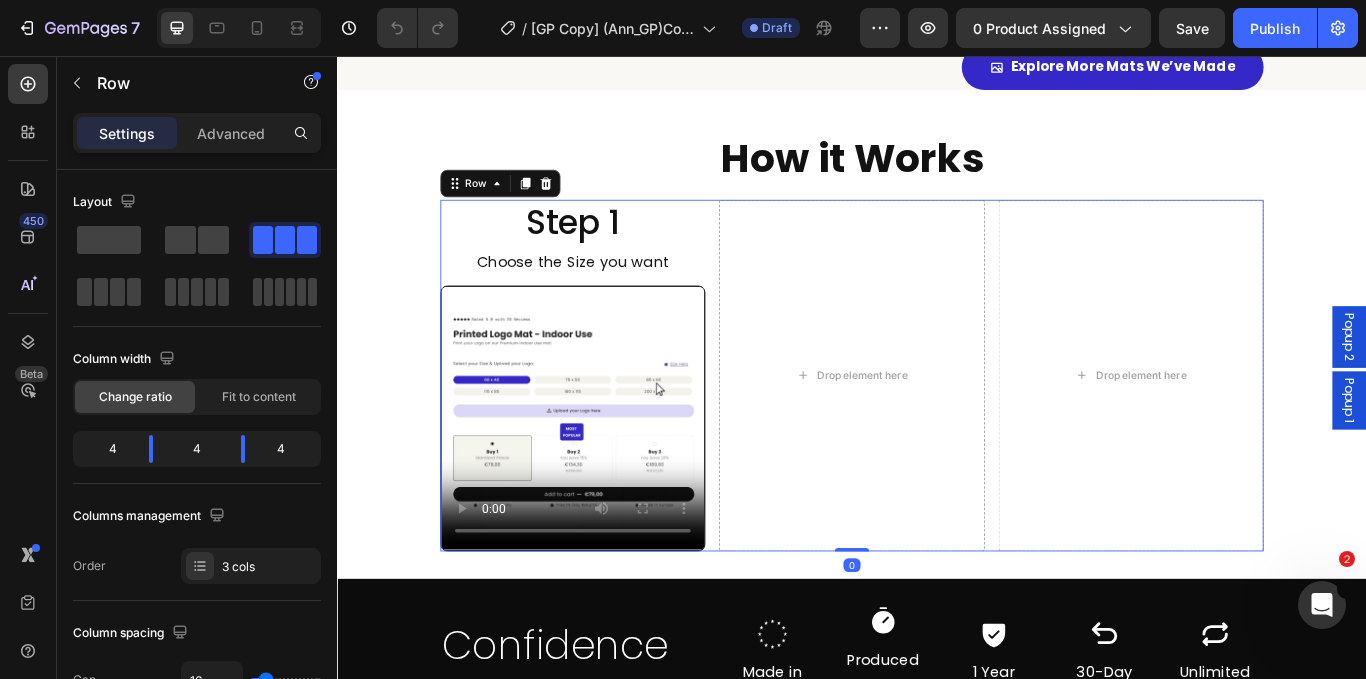 click on "Step 1 Heading Choose the Size you want Text Block Video
Drop element here
Drop element here Row   0" at bounding box center [937, 429] 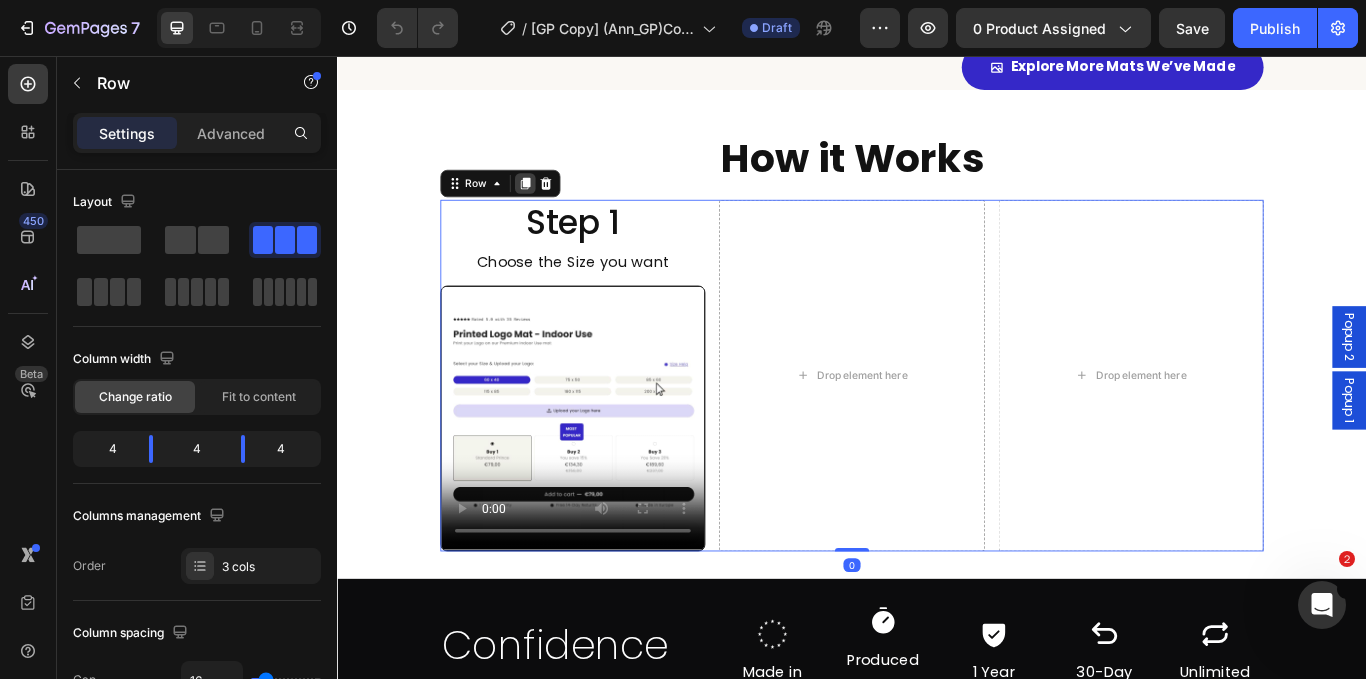 click 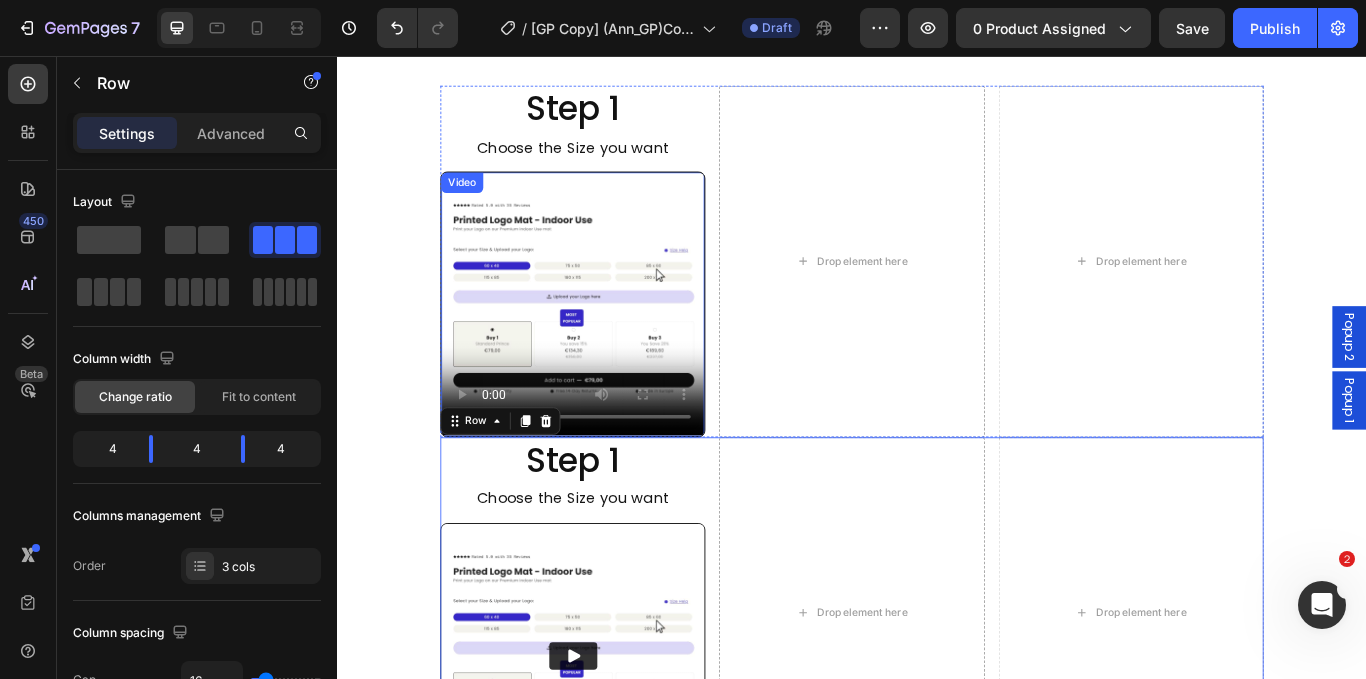 scroll, scrollTop: 4228, scrollLeft: 0, axis: vertical 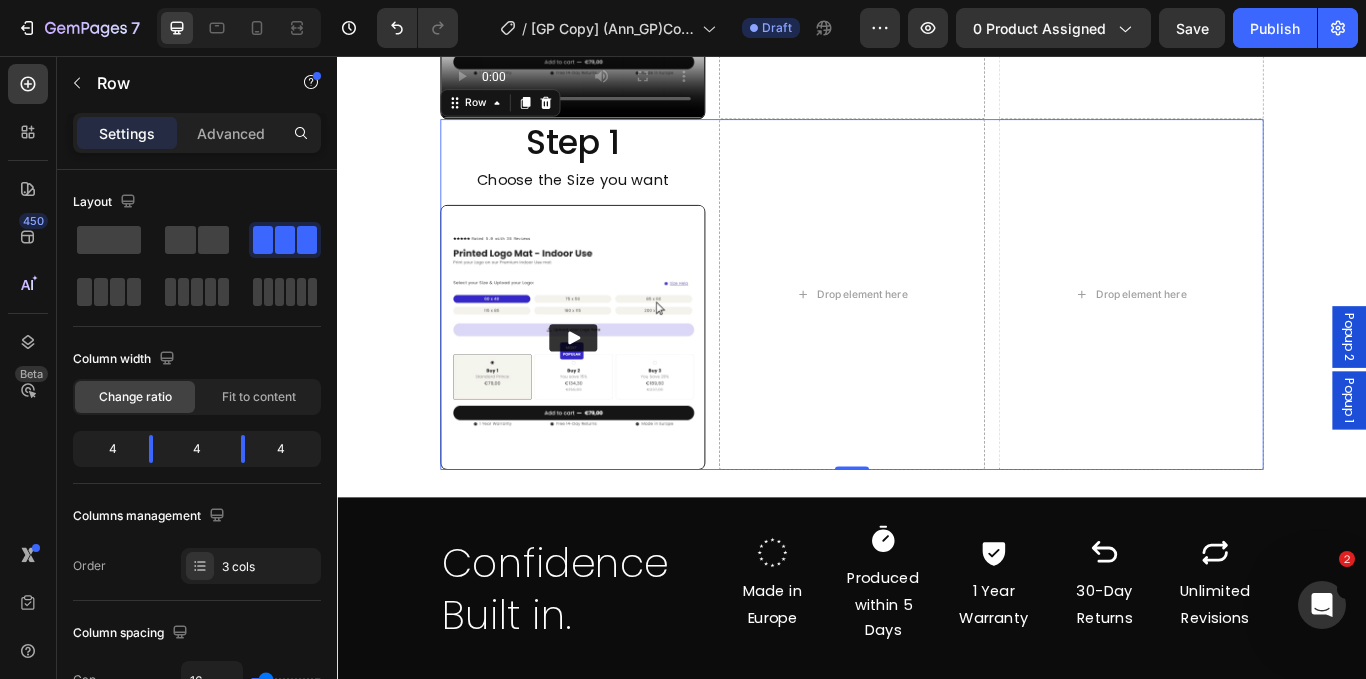 click on "Step 1 Heading Choose the Size you want Text Block Video
Drop element here
Drop element here Row   0" at bounding box center [937, 335] 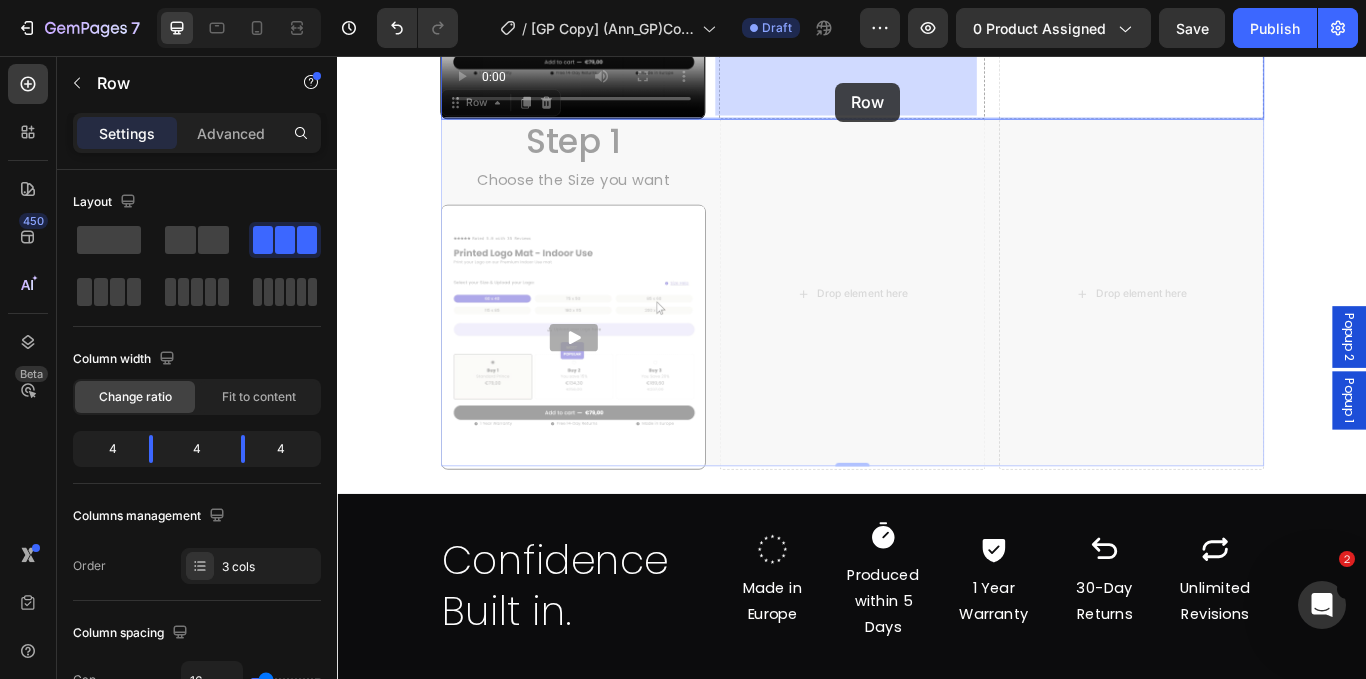 drag, startPoint x: 493, startPoint y: 107, endPoint x: 916, endPoint y: 88, distance: 423.4265 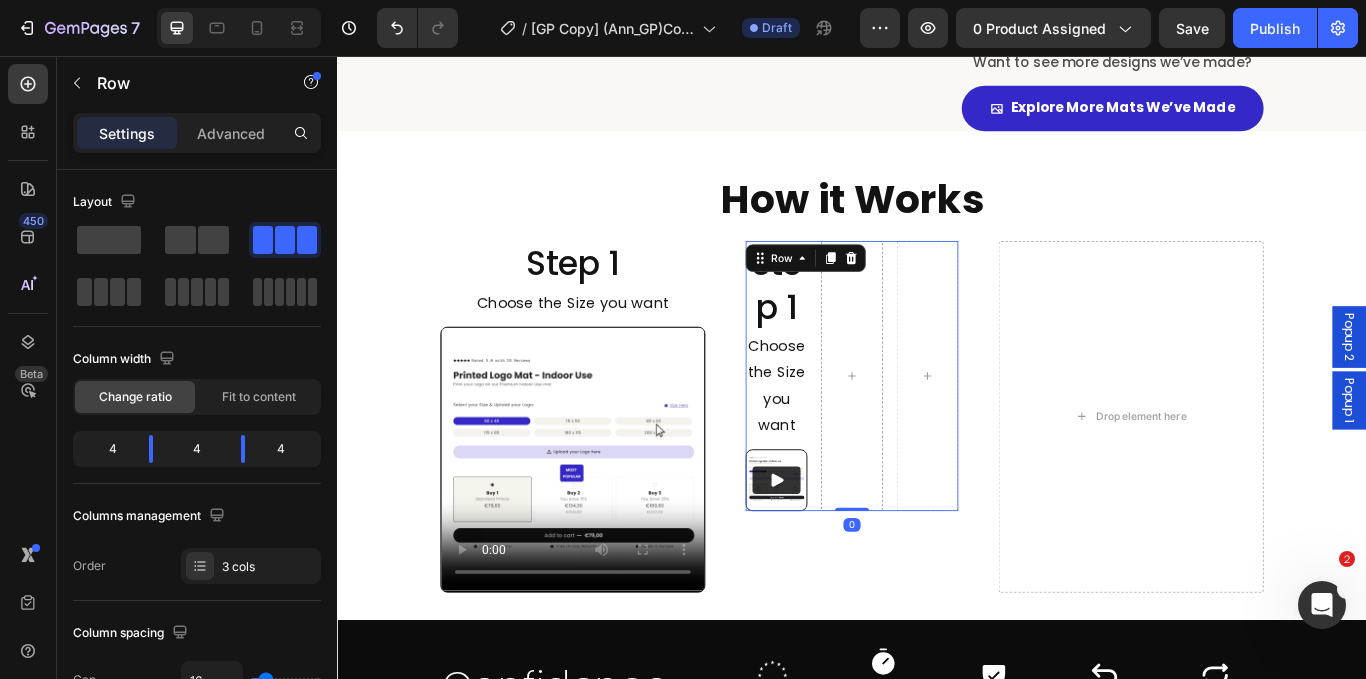 scroll, scrollTop: 3675, scrollLeft: 0, axis: vertical 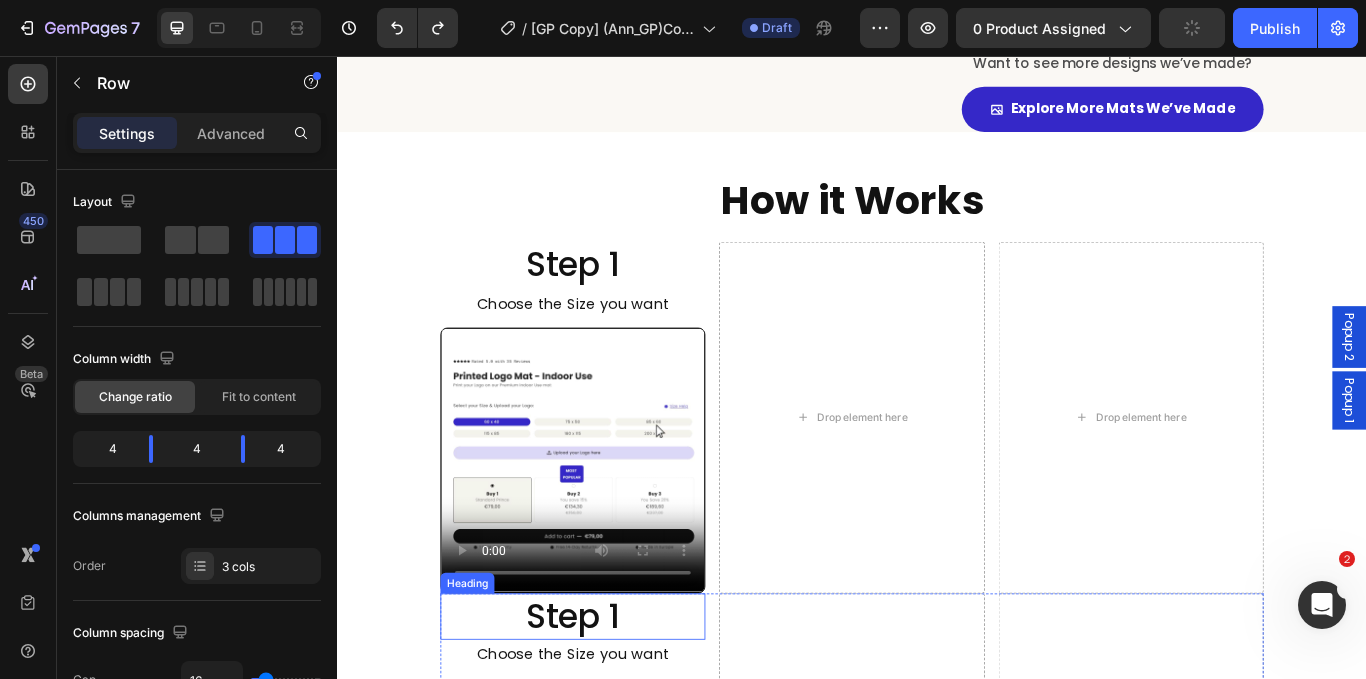 click on "Step 1" at bounding box center (611, 710) 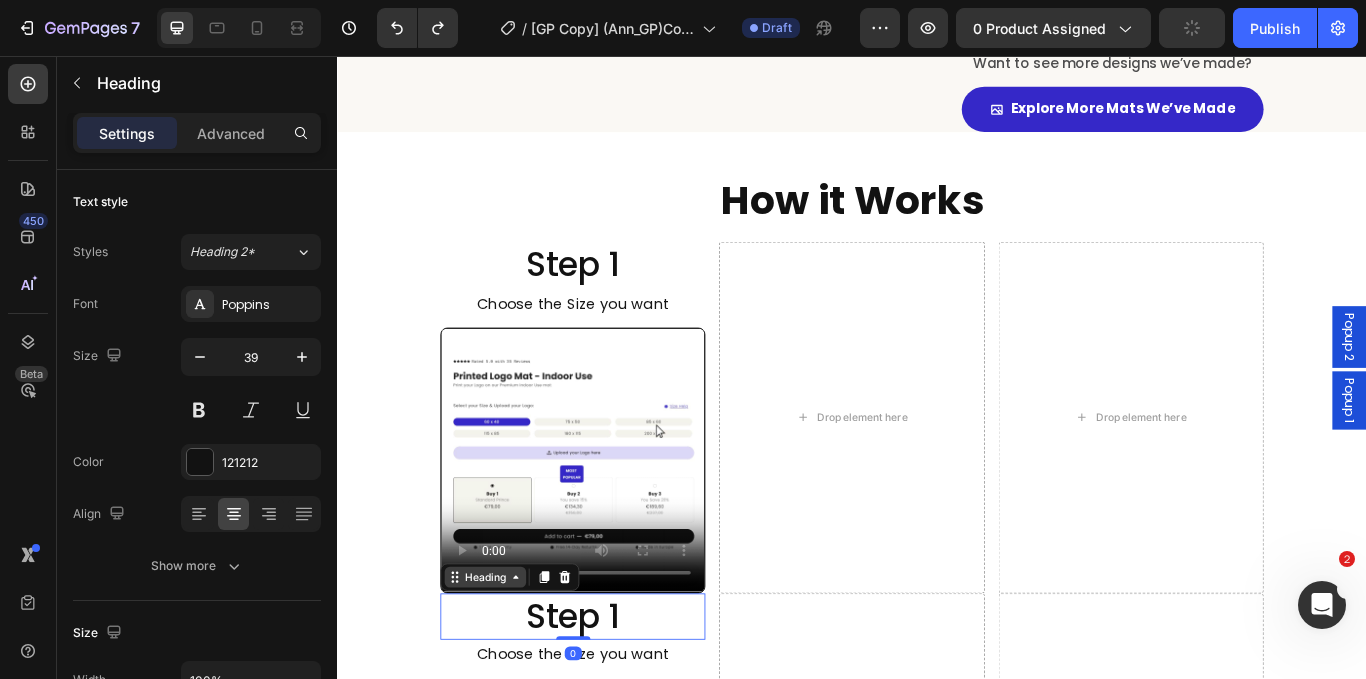 click 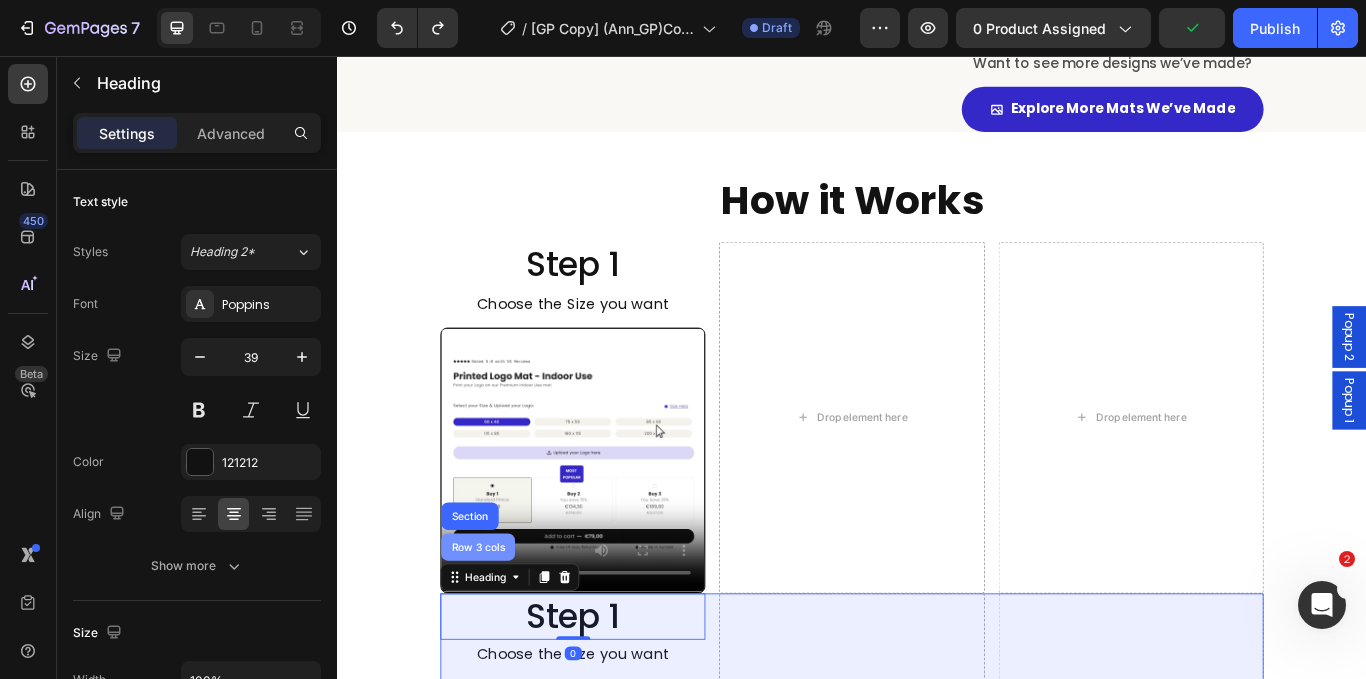 click on "Row 3 cols" at bounding box center (501, 629) 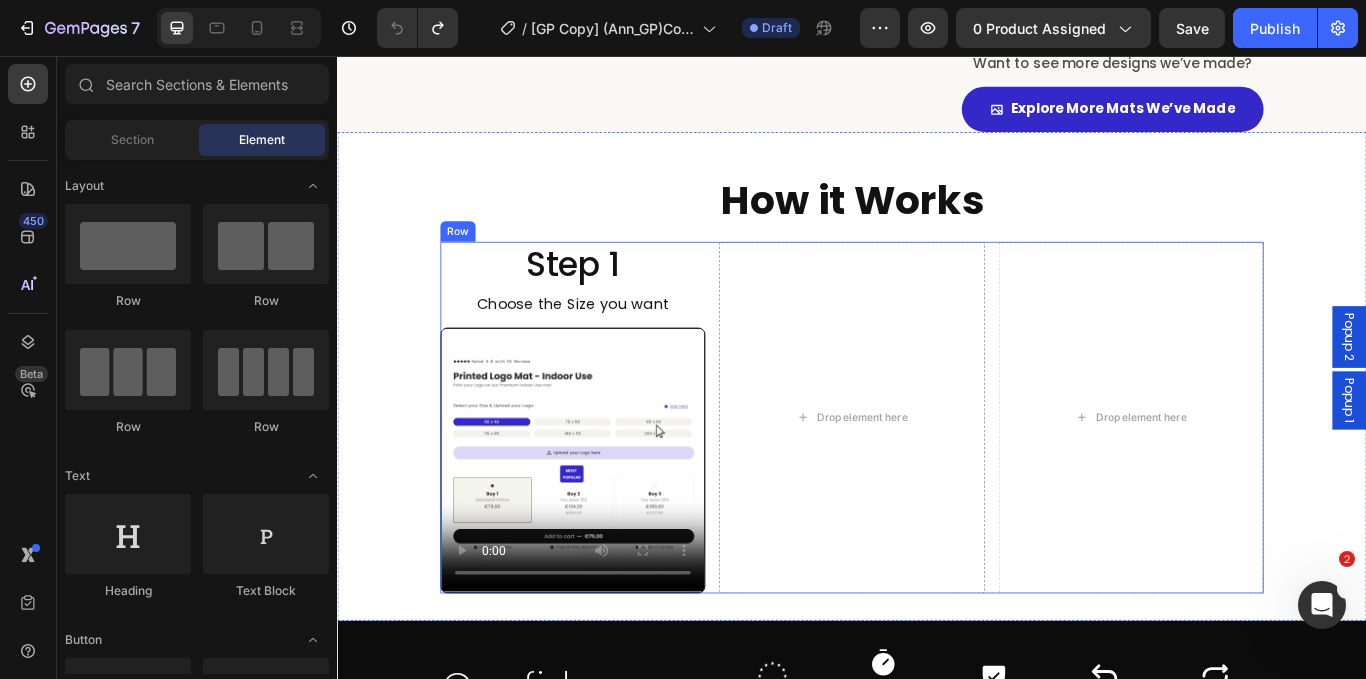 click on "Step 1 Heading Choose the Size you want Text Block Video
Drop element here
Drop element here Row" at bounding box center (937, 478) 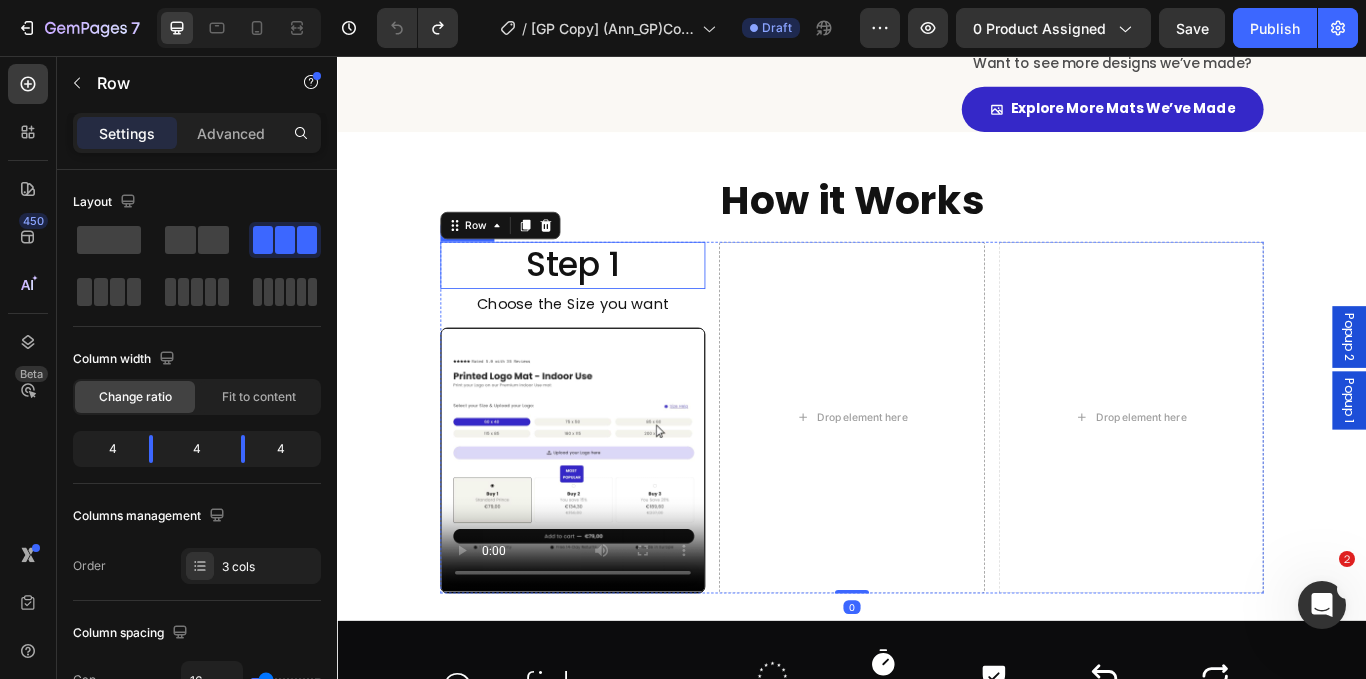 click on "Step 1" at bounding box center [611, 300] 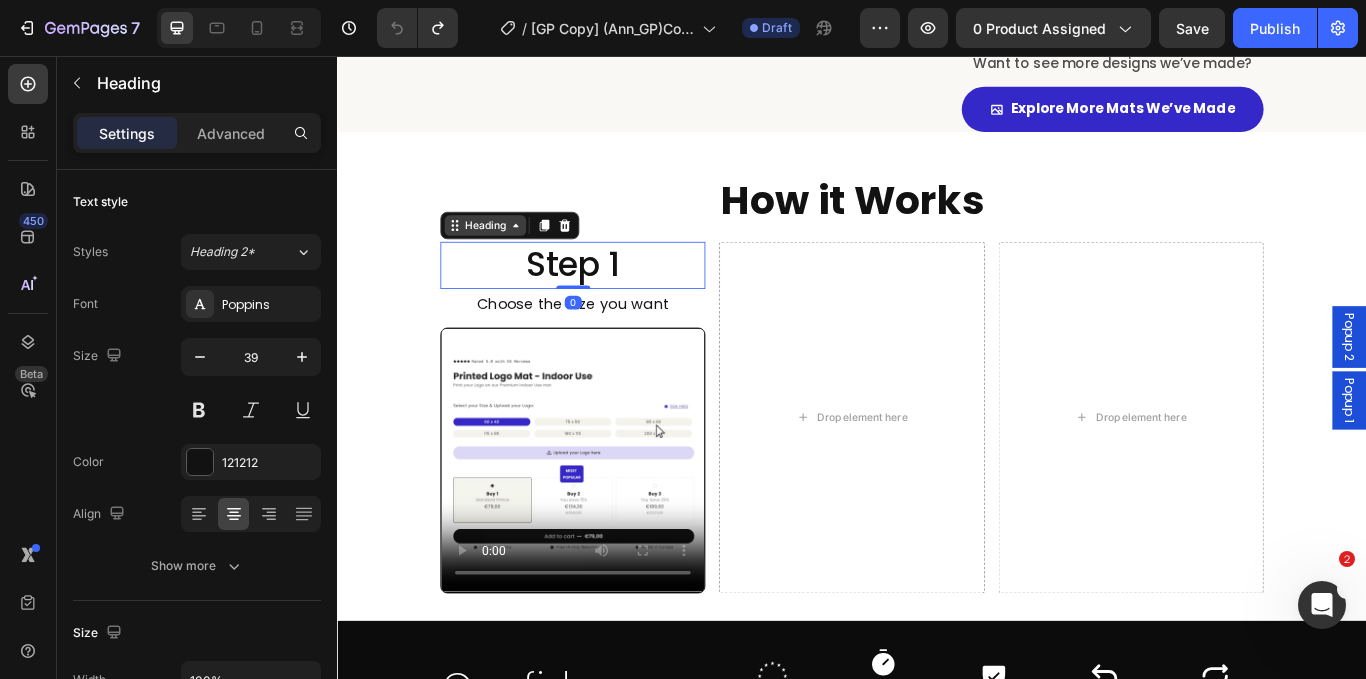 click on "Heading" at bounding box center (509, 254) 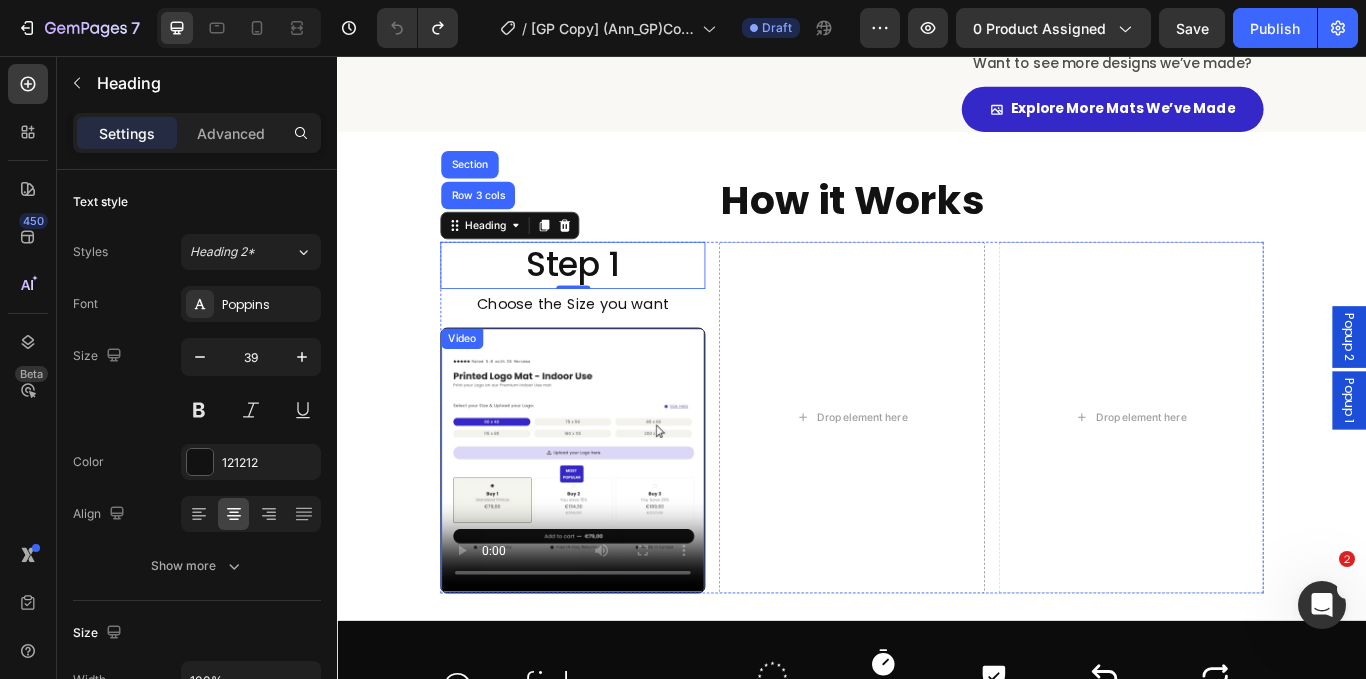 click at bounding box center [611, 527] 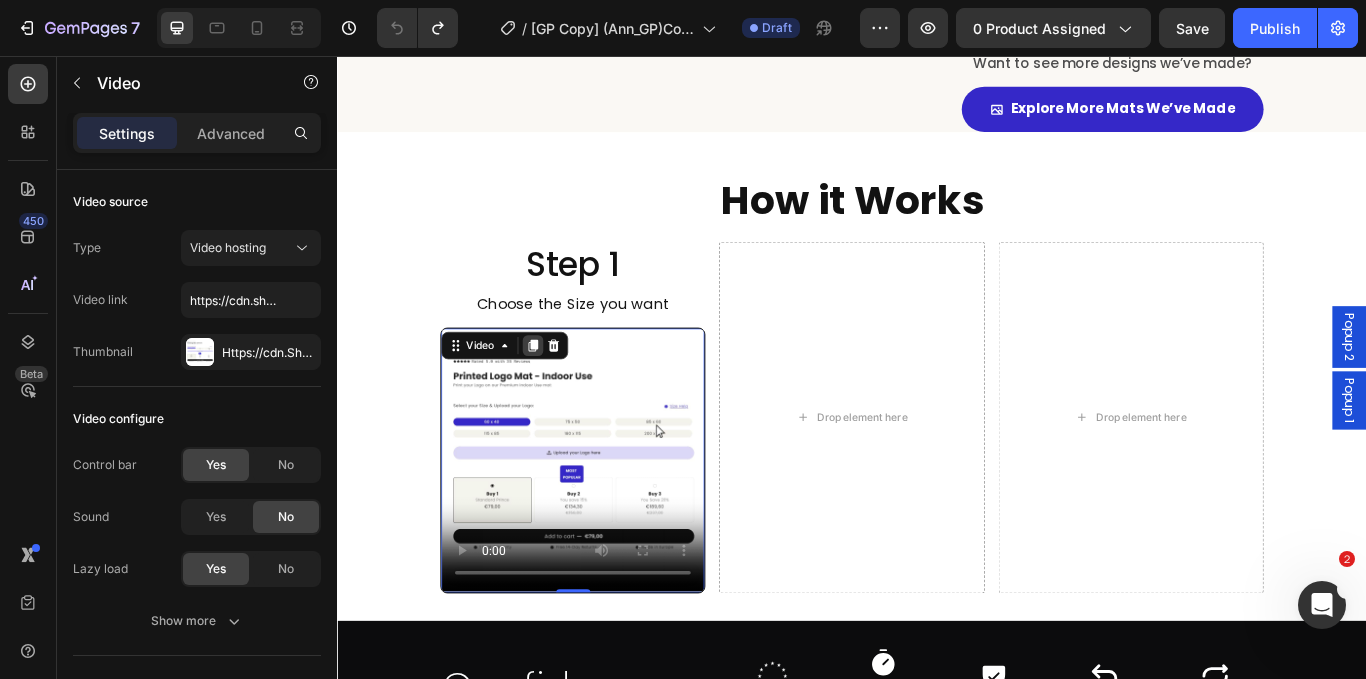 click at bounding box center (565, 394) 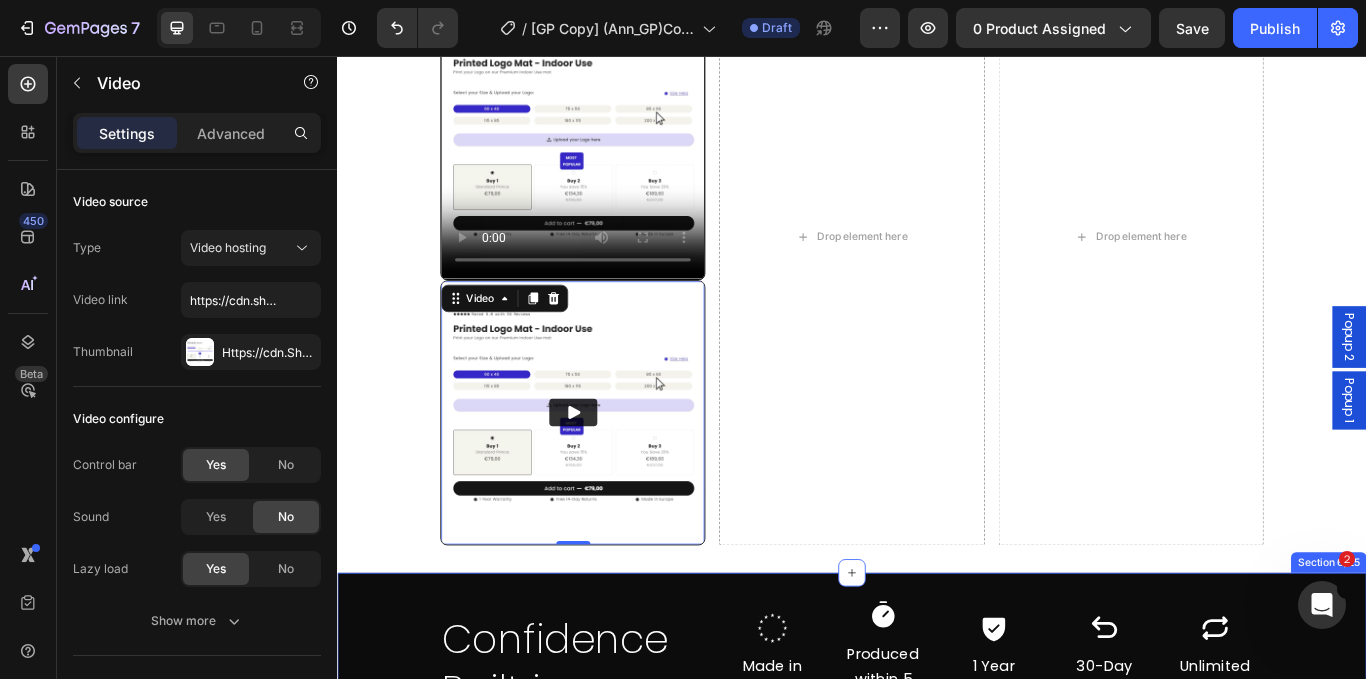 scroll, scrollTop: 4228, scrollLeft: 0, axis: vertical 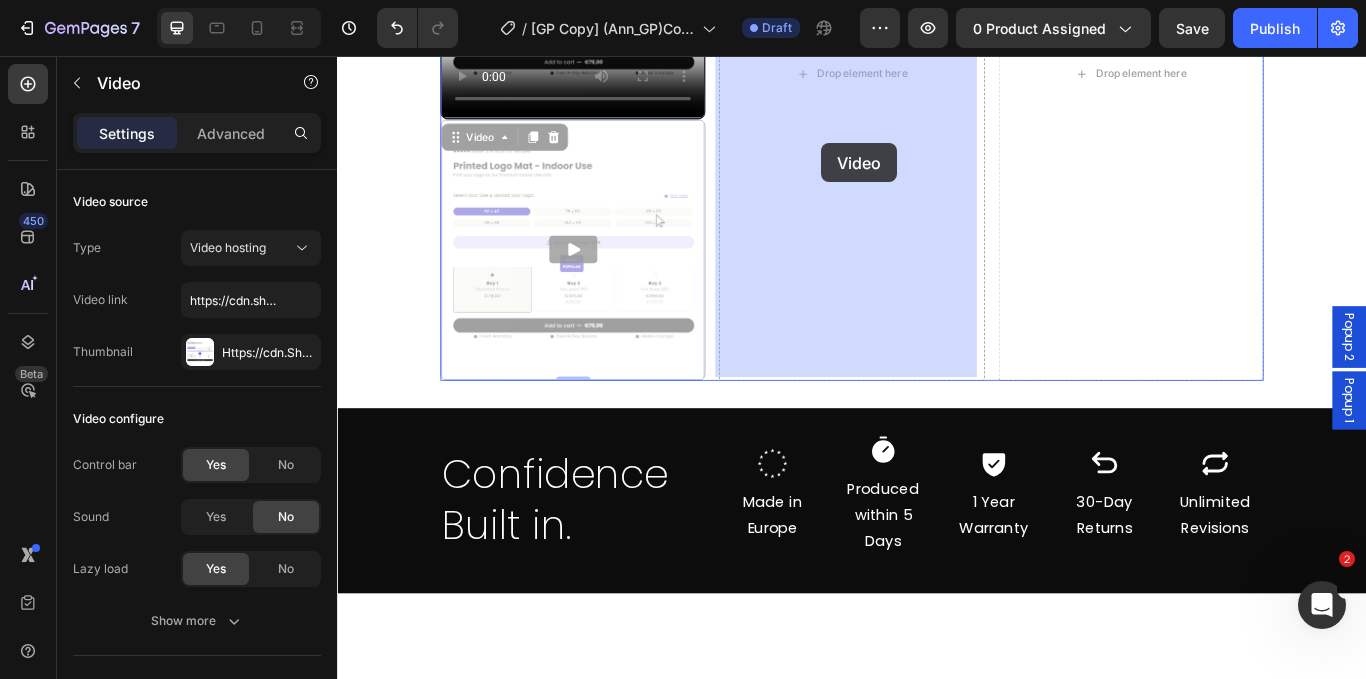 drag, startPoint x: 481, startPoint y: 151, endPoint x: 901, endPoint y: 158, distance: 420.05832 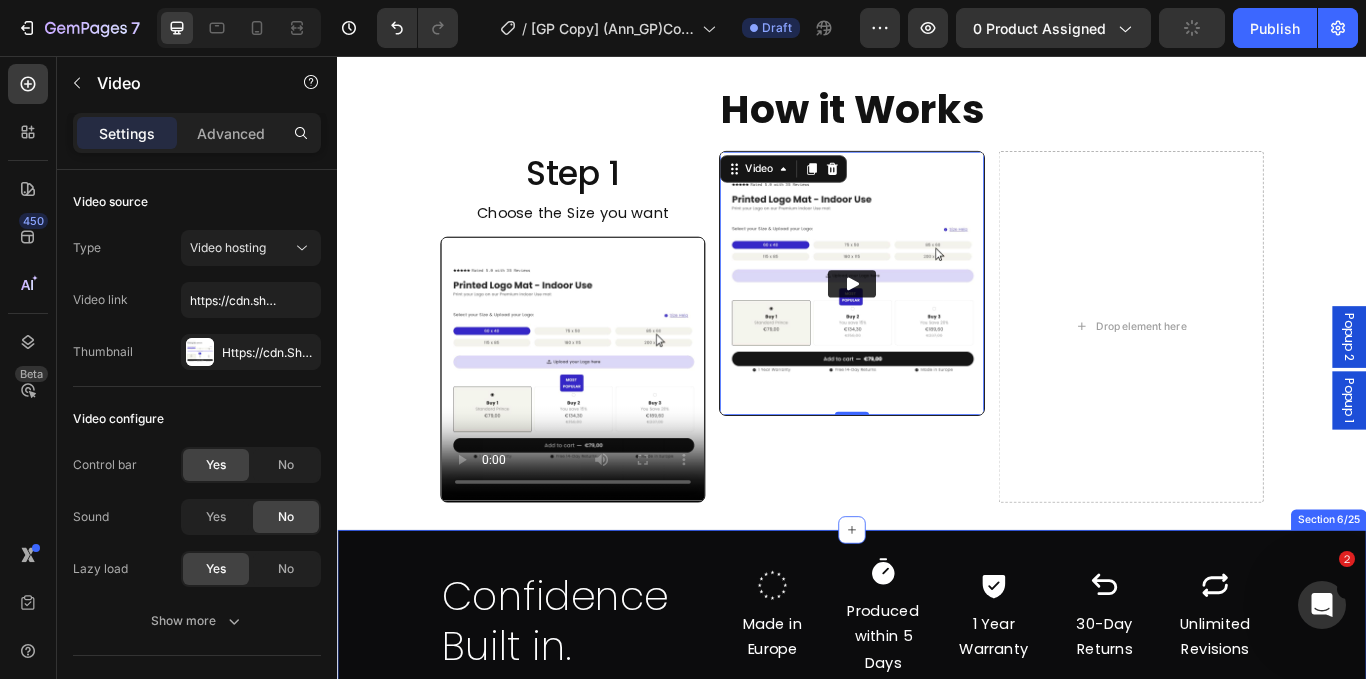 scroll, scrollTop: 3780, scrollLeft: 0, axis: vertical 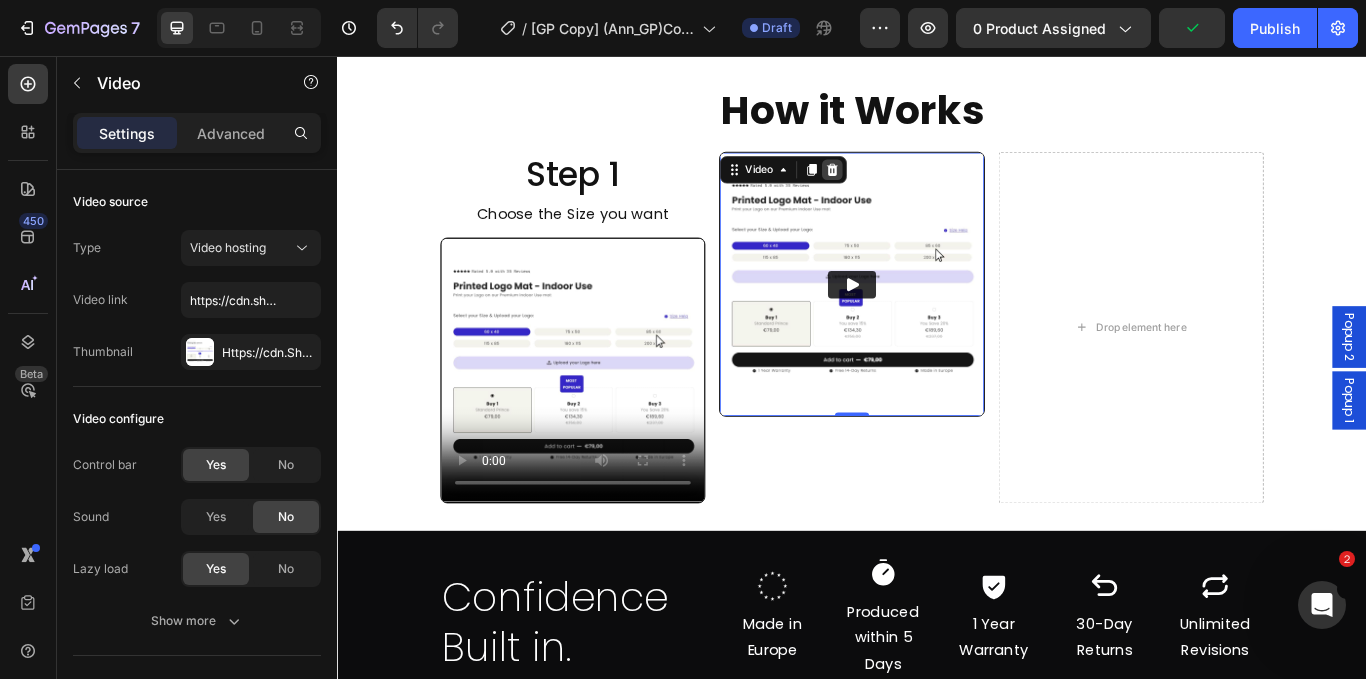 click 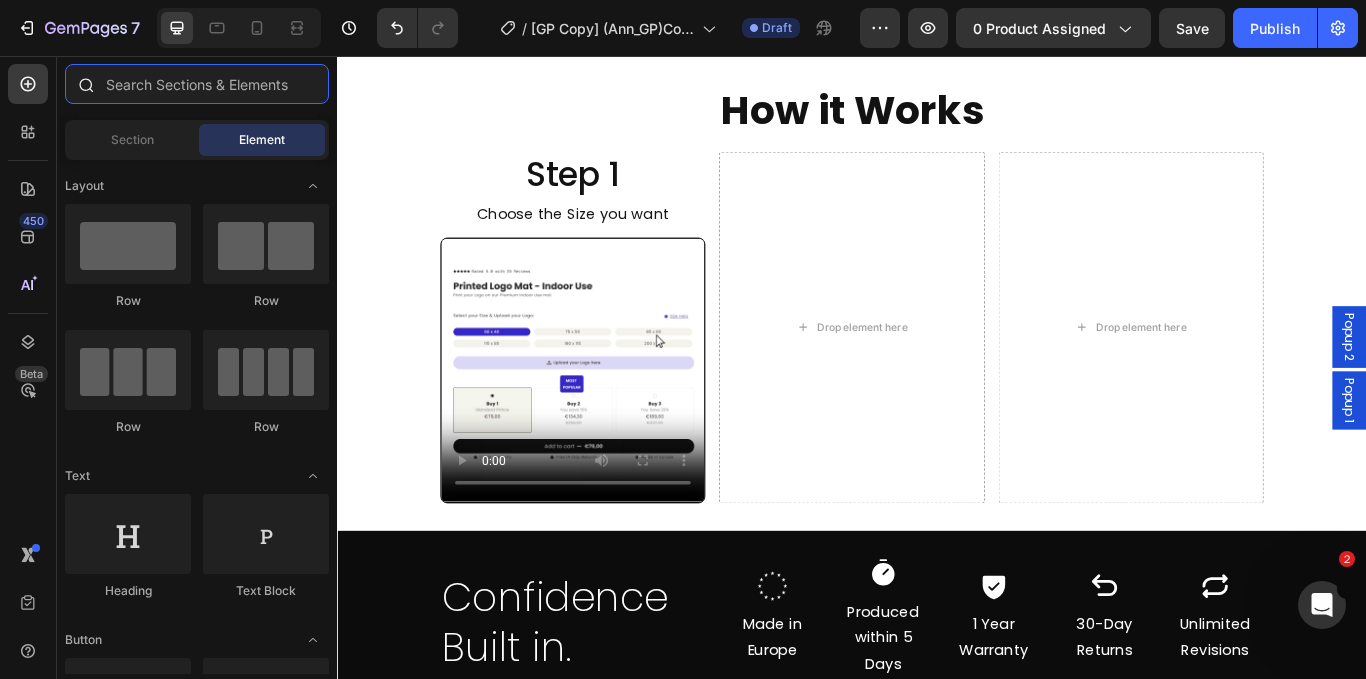 click at bounding box center [197, 84] 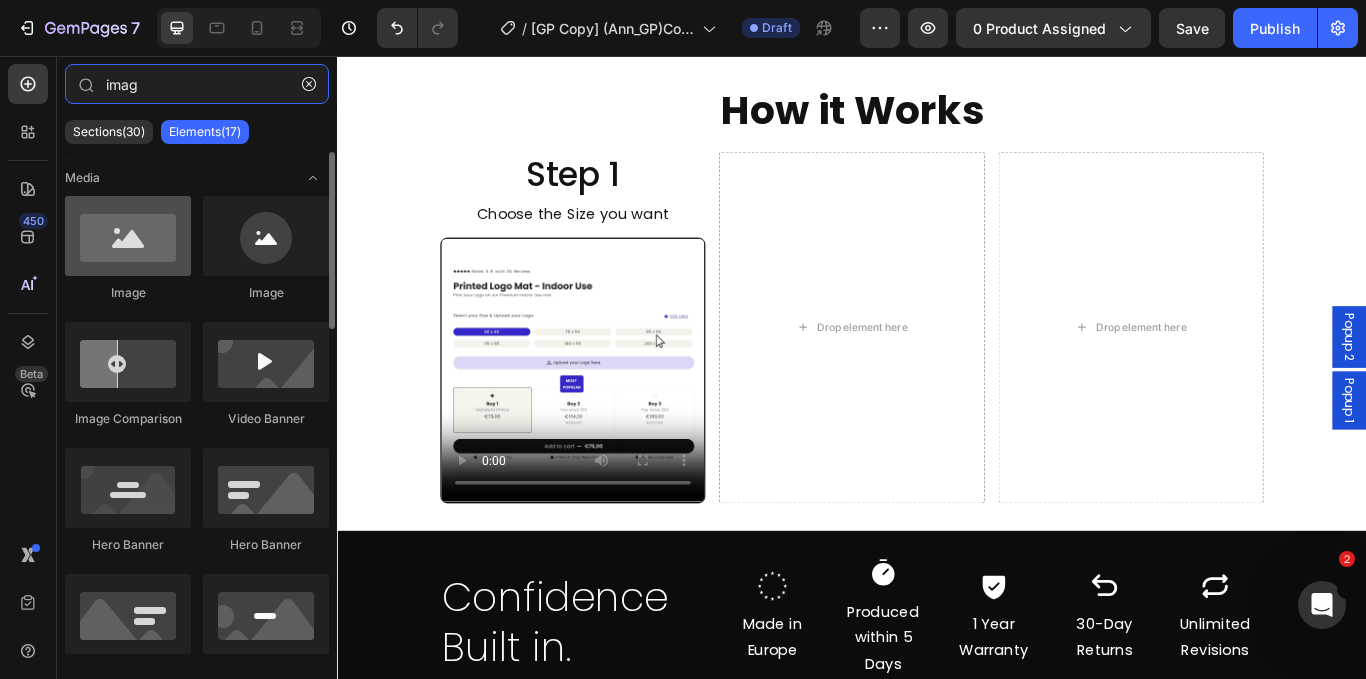type on "imag" 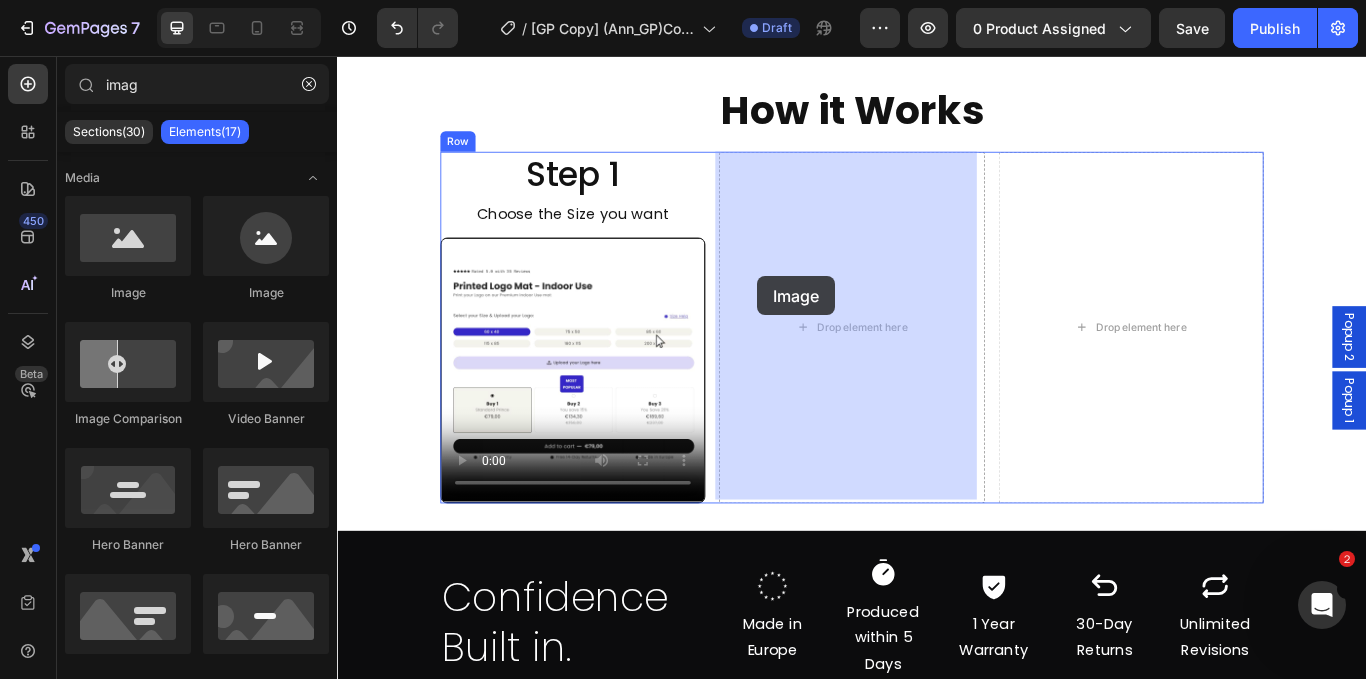 drag, startPoint x: 456, startPoint y: 291, endPoint x: 879, endPoint y: 314, distance: 423.62485 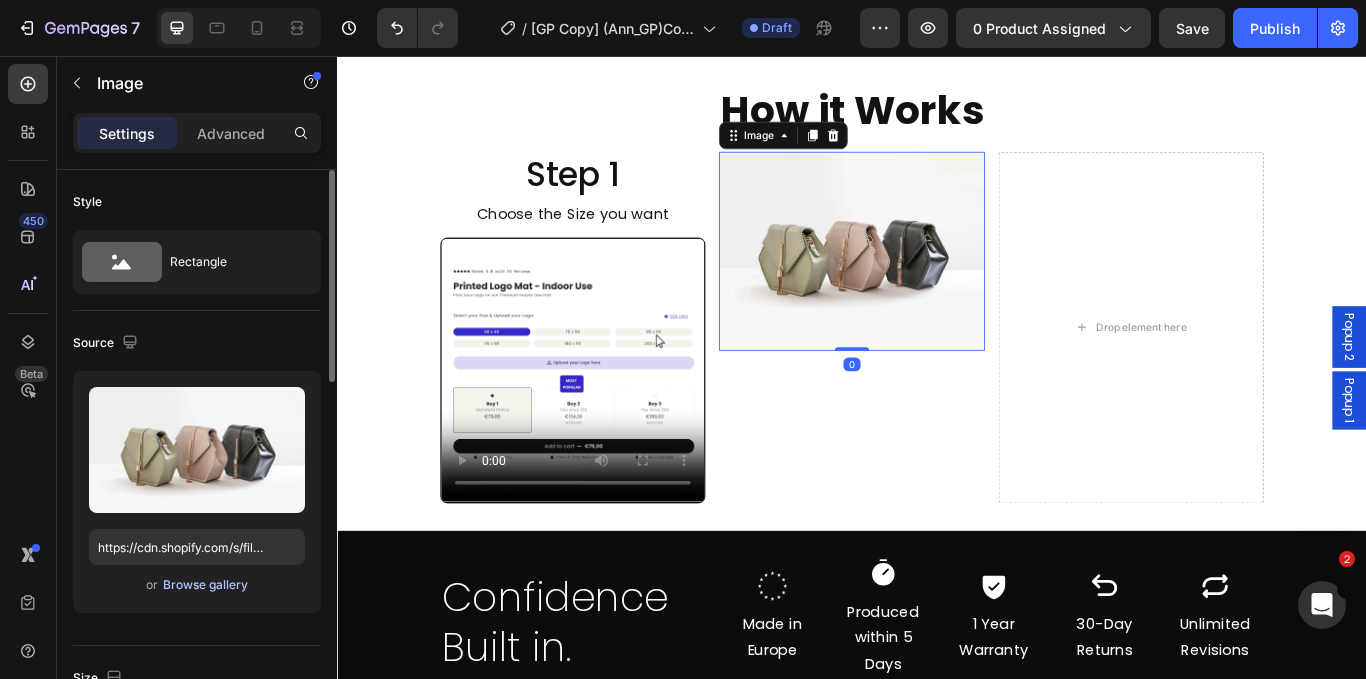click on "Browse gallery" at bounding box center [205, 585] 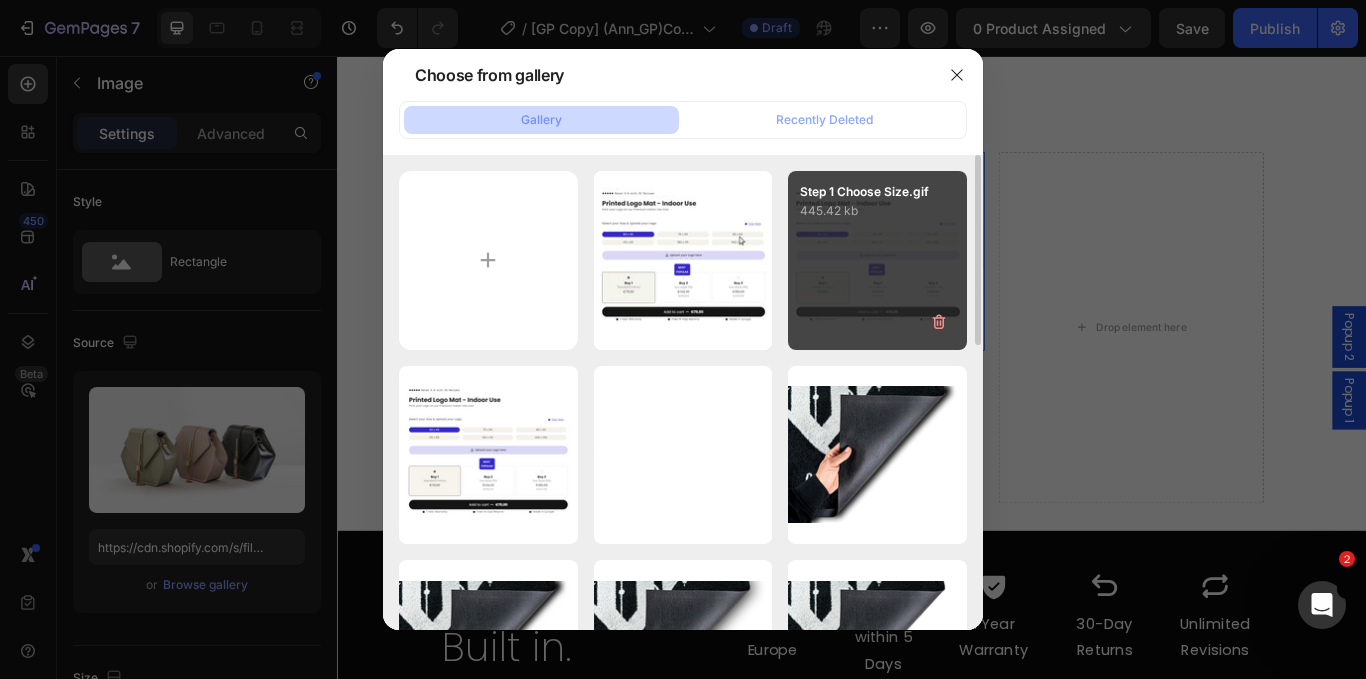 click on "Step 1 Choose Size.gif" at bounding box center [877, 192] 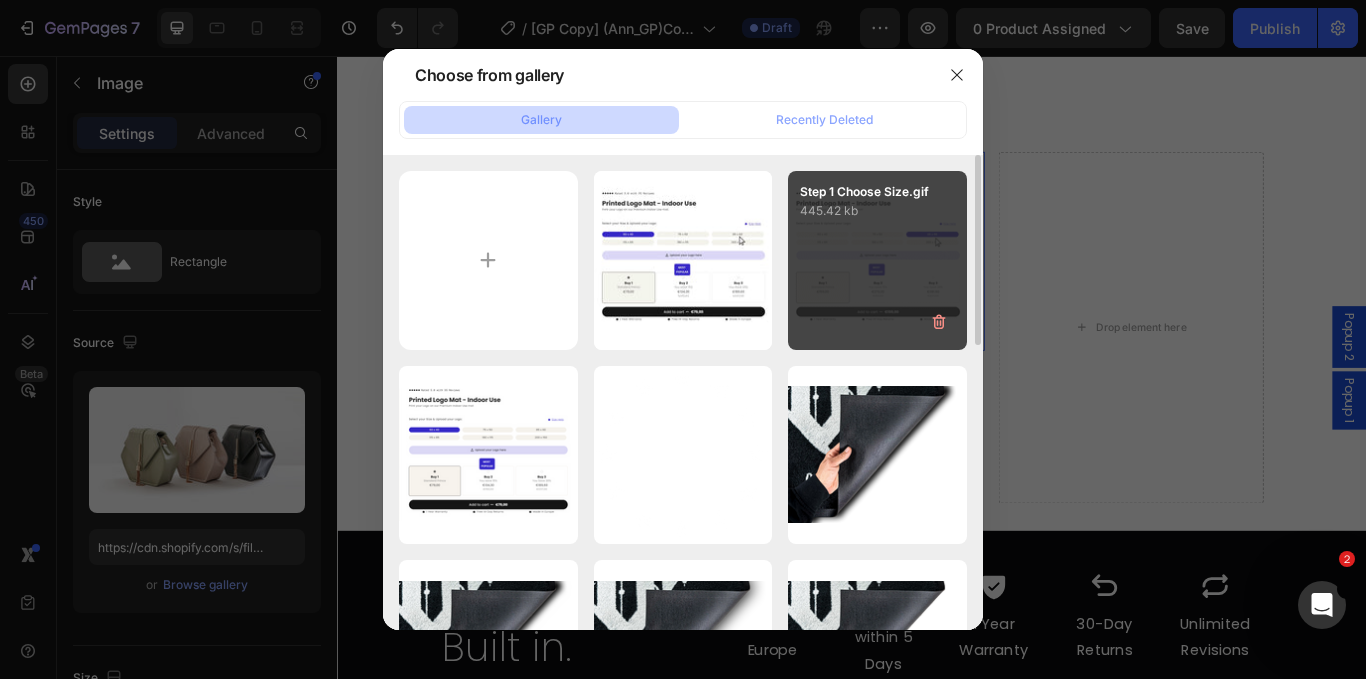 type on "https://cdn.shopify.com/s/files/1/0844/7908/2840/files/gempages_550200365904036941-df3342dc-45b4-4931-87ab-d0b1ce19935b.gif" 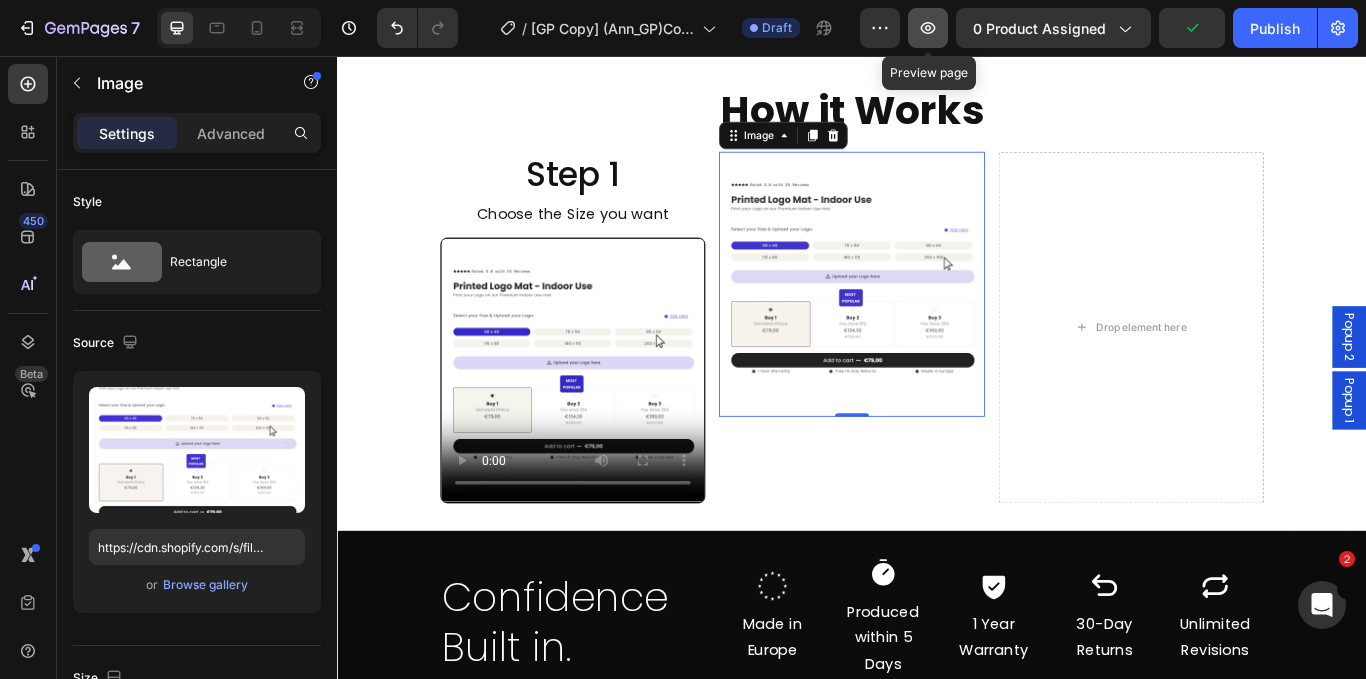 click 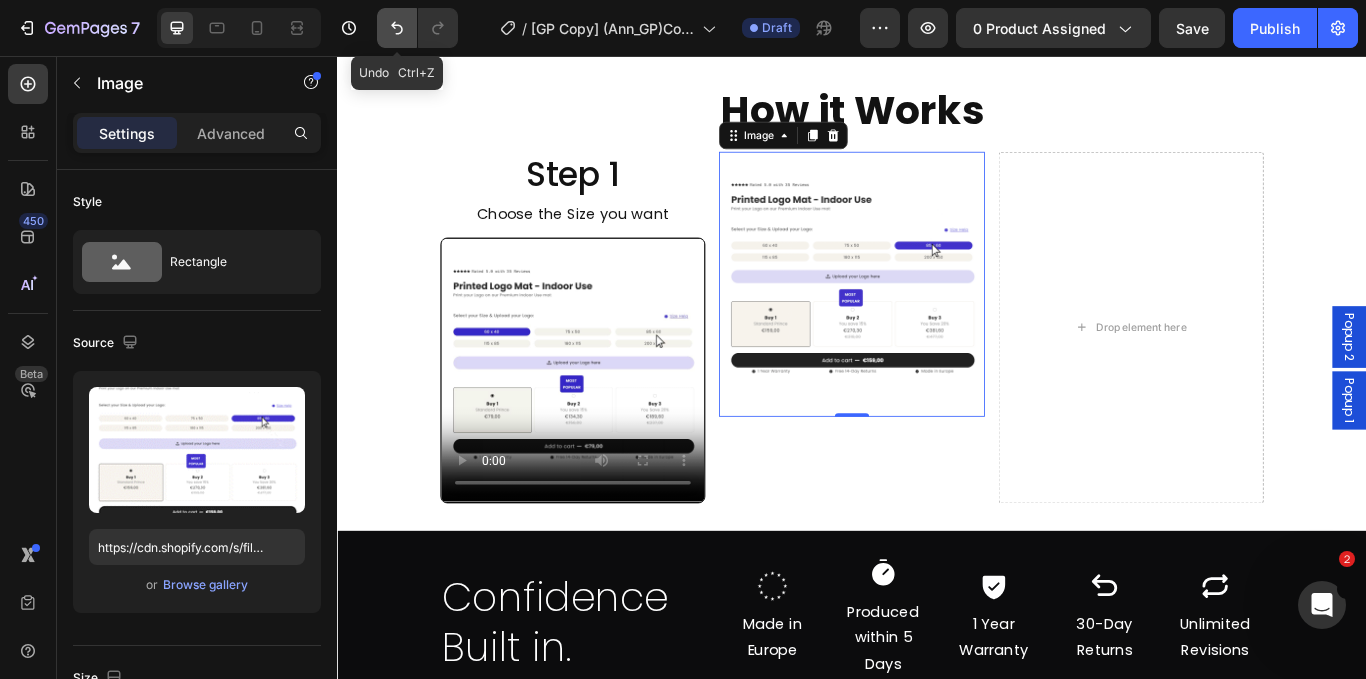 click 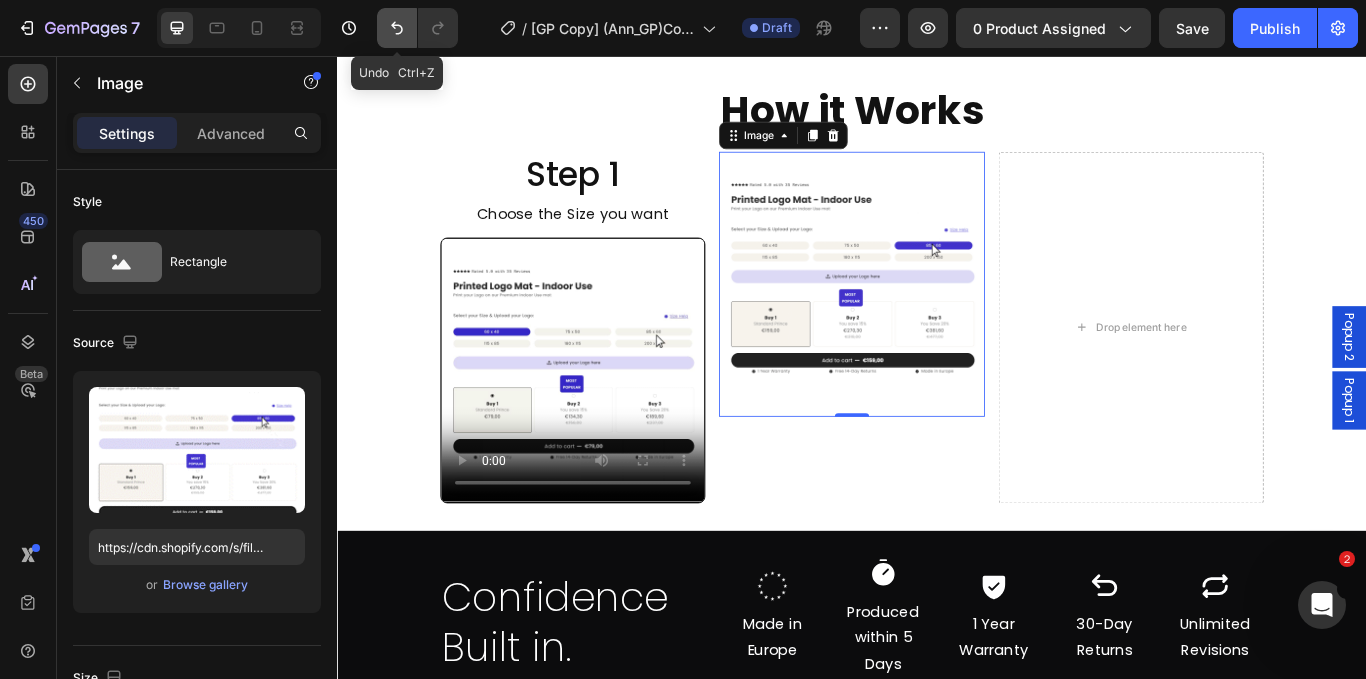 click 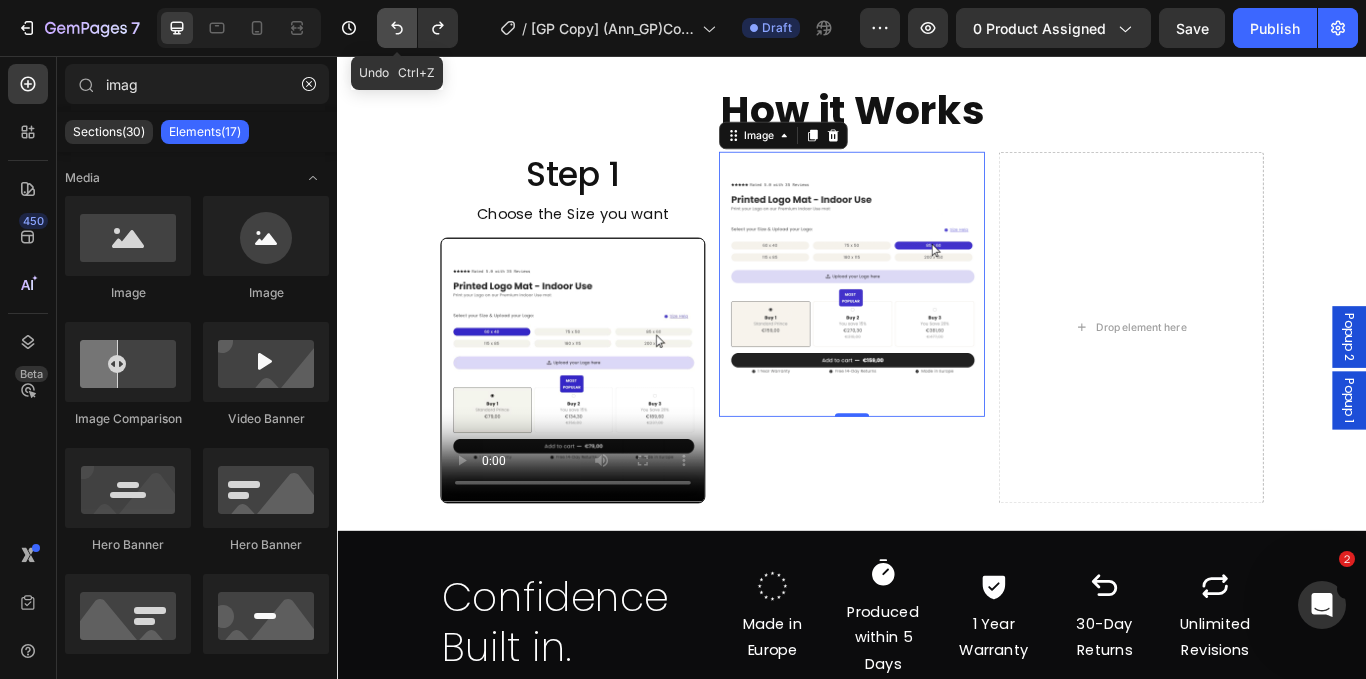 click 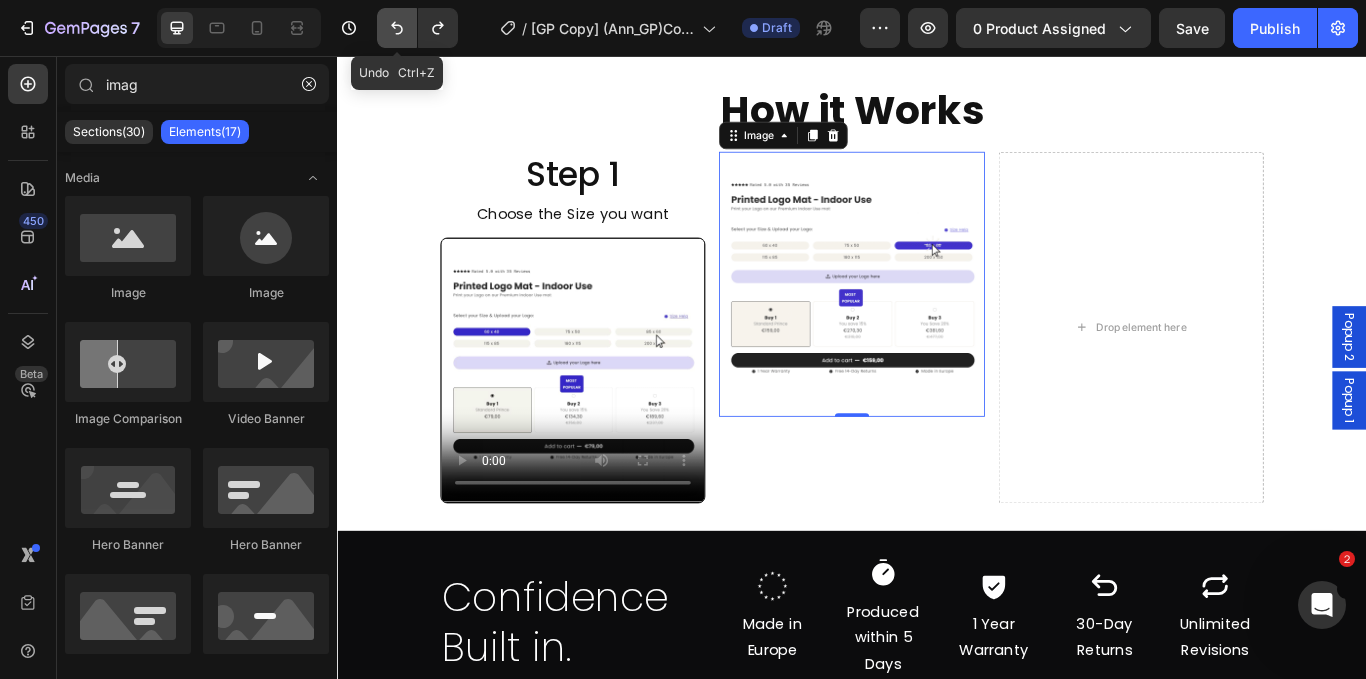 click 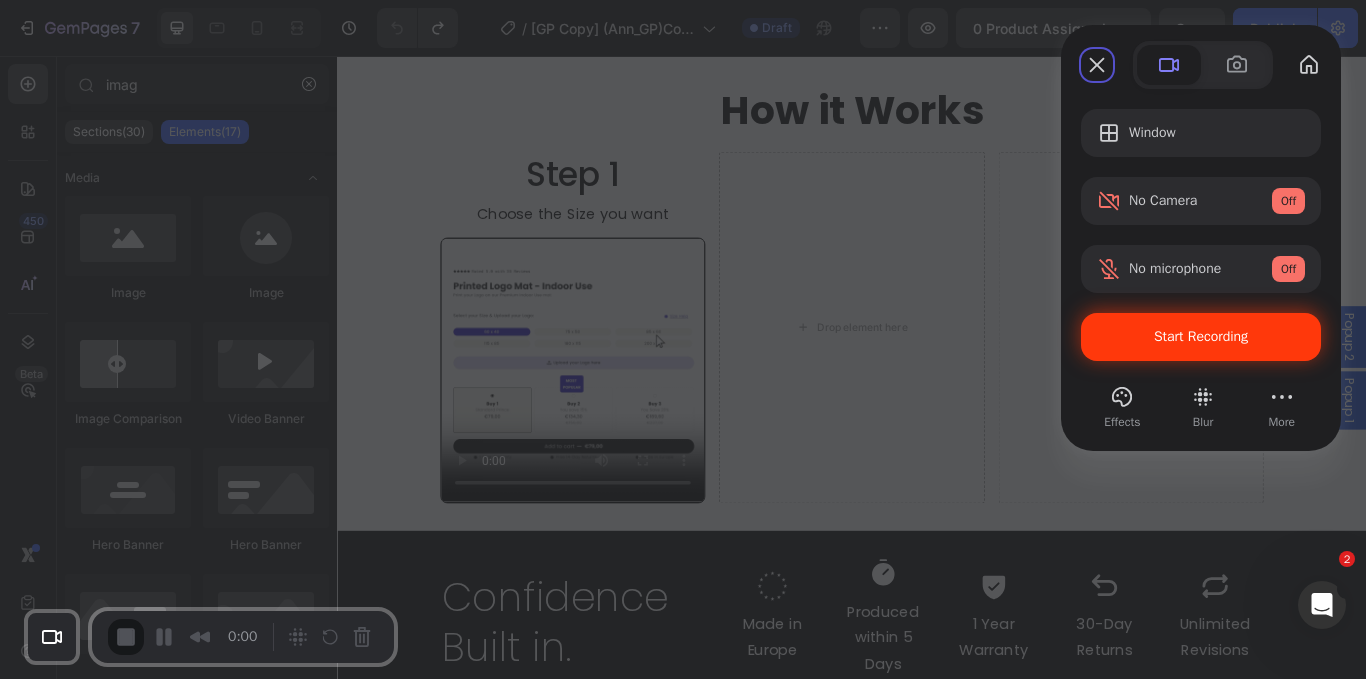 click on "Start Recording" at bounding box center (1201, 337) 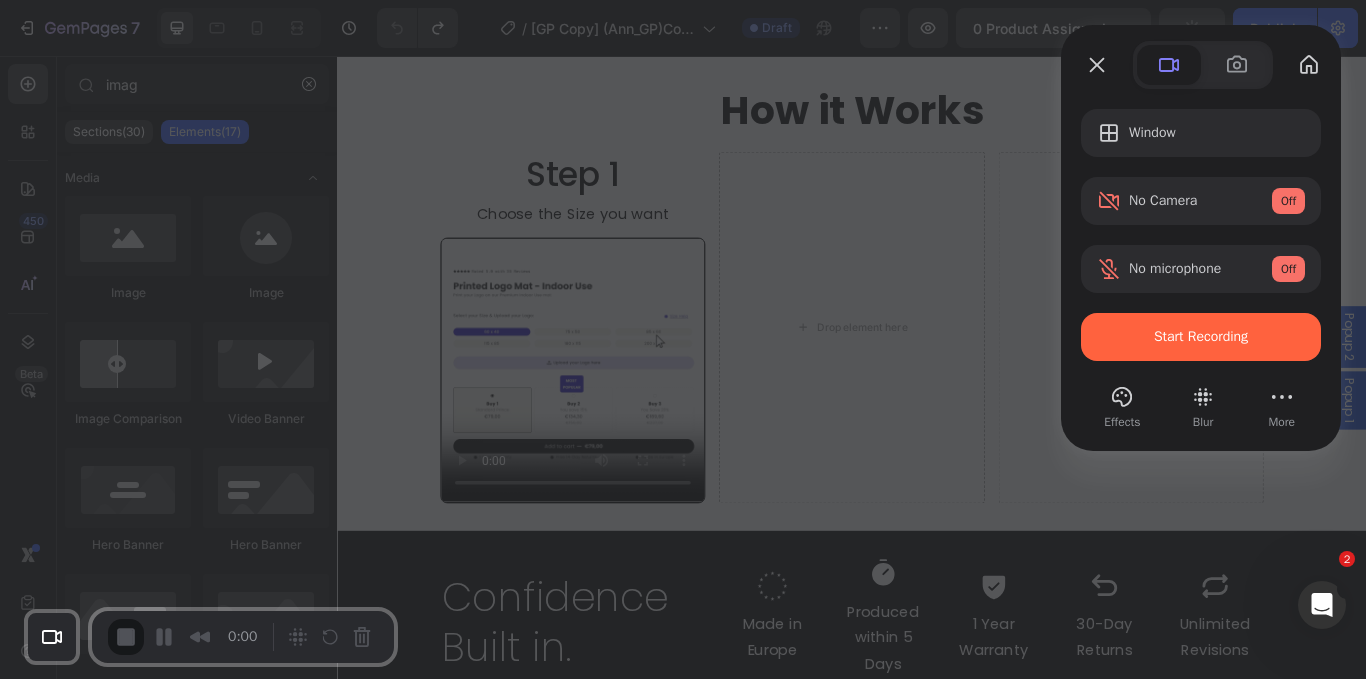 click on "Yes, proceed" at bounding box center (350, 1548) 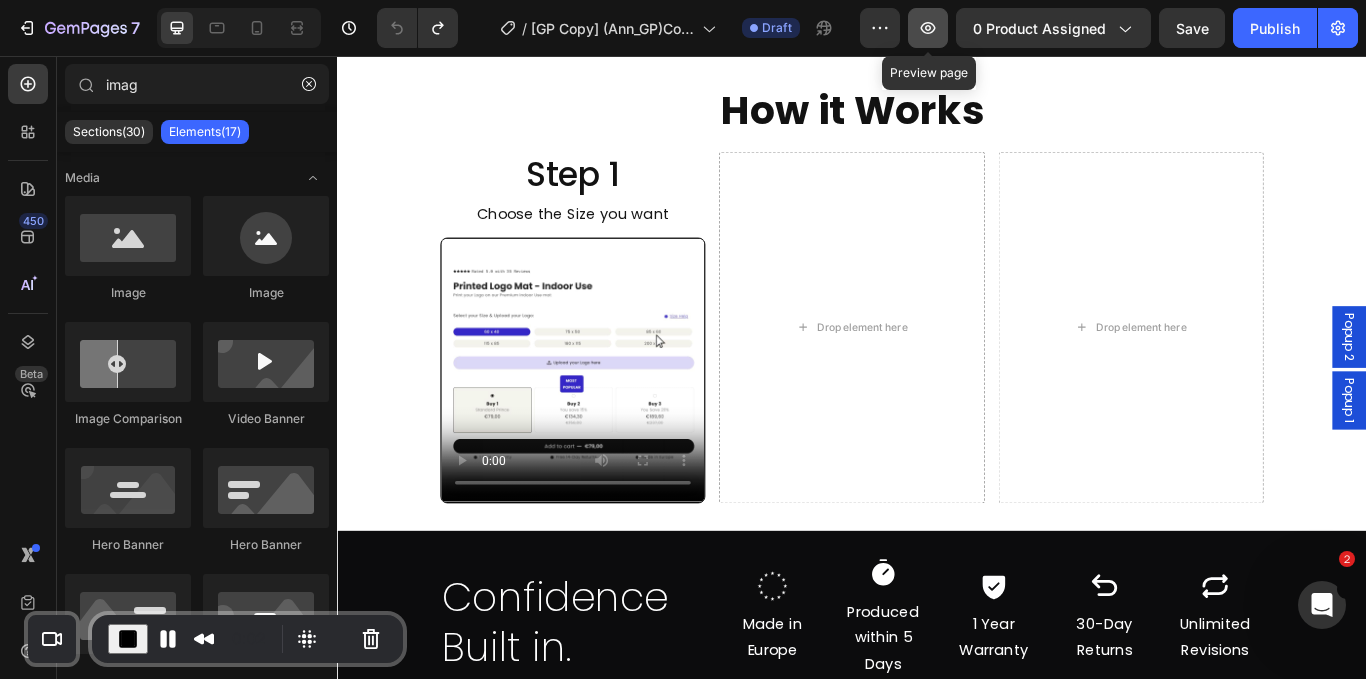 click 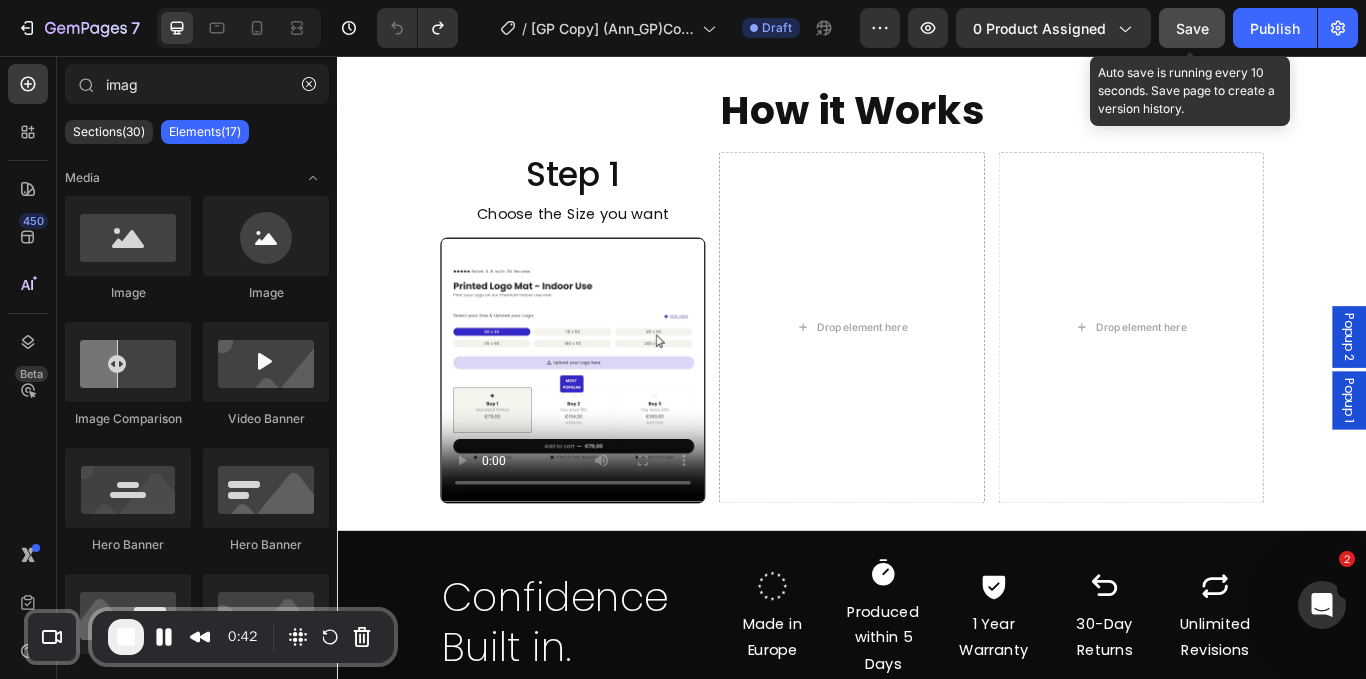click on "Save" at bounding box center (1192, 28) 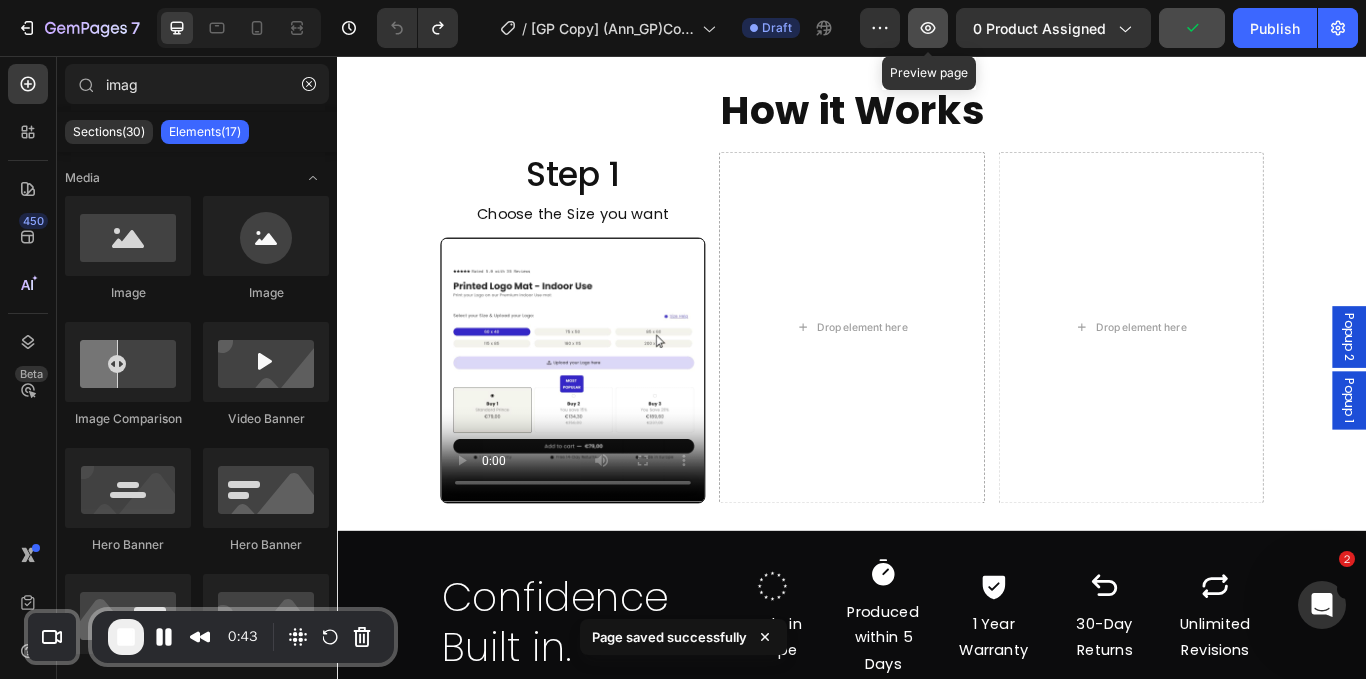 click 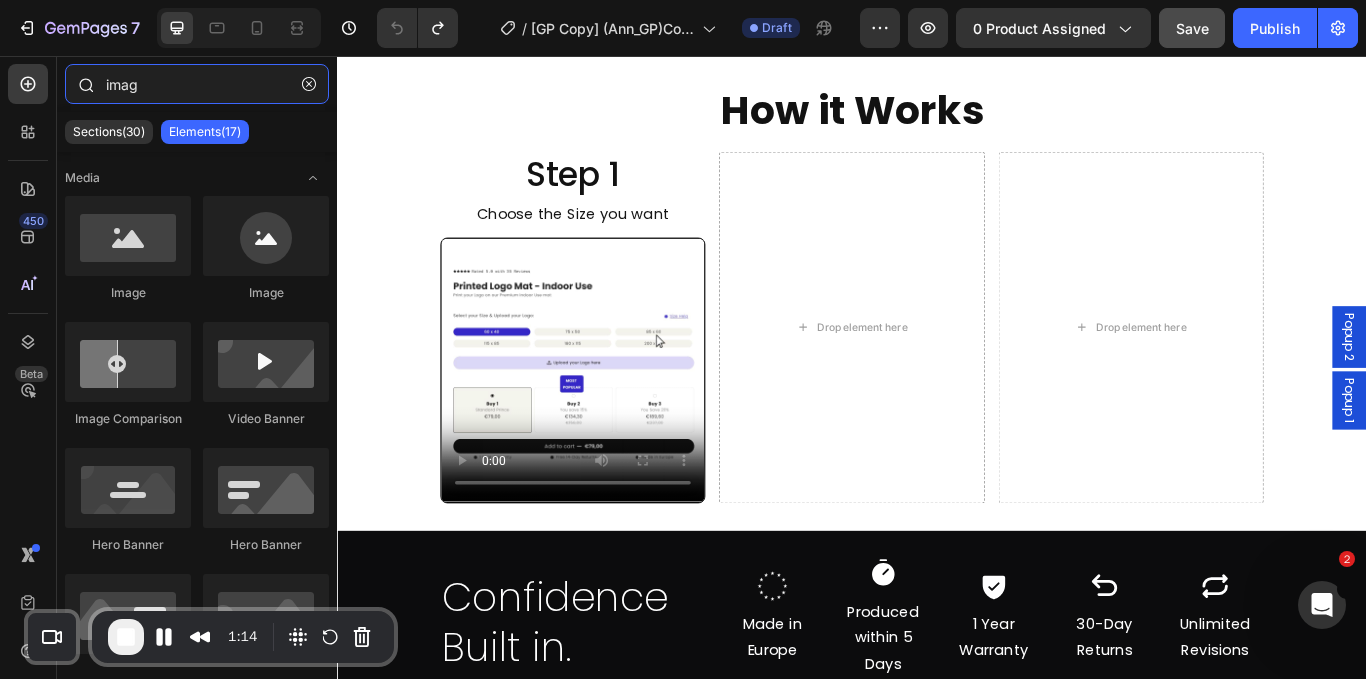 click on "imag" at bounding box center (197, 84) 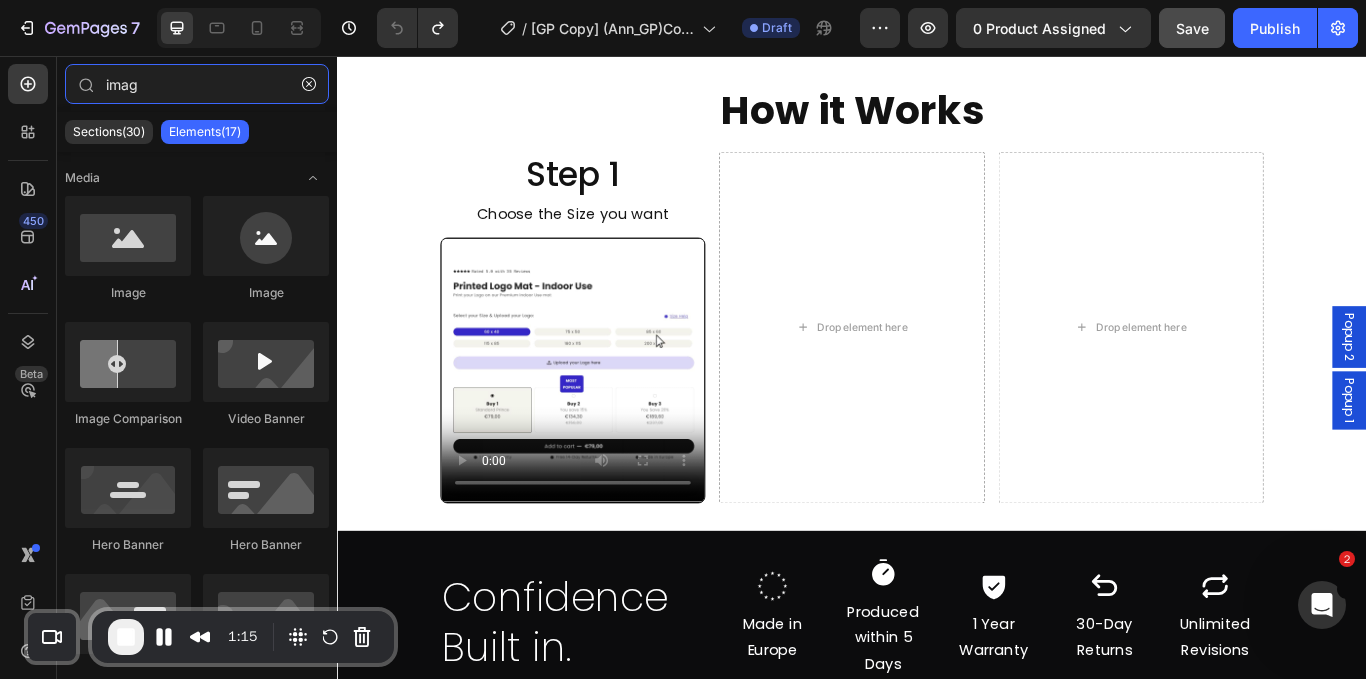 click on "450 Beta imag Sections(30) Elements(17) Media
Image
Image
Image Comparison
Video Banner
Hero Banner
Hero Banner
Hero Banner
Hero Banner Parallax Product
Product Images" at bounding box center (168, 367) 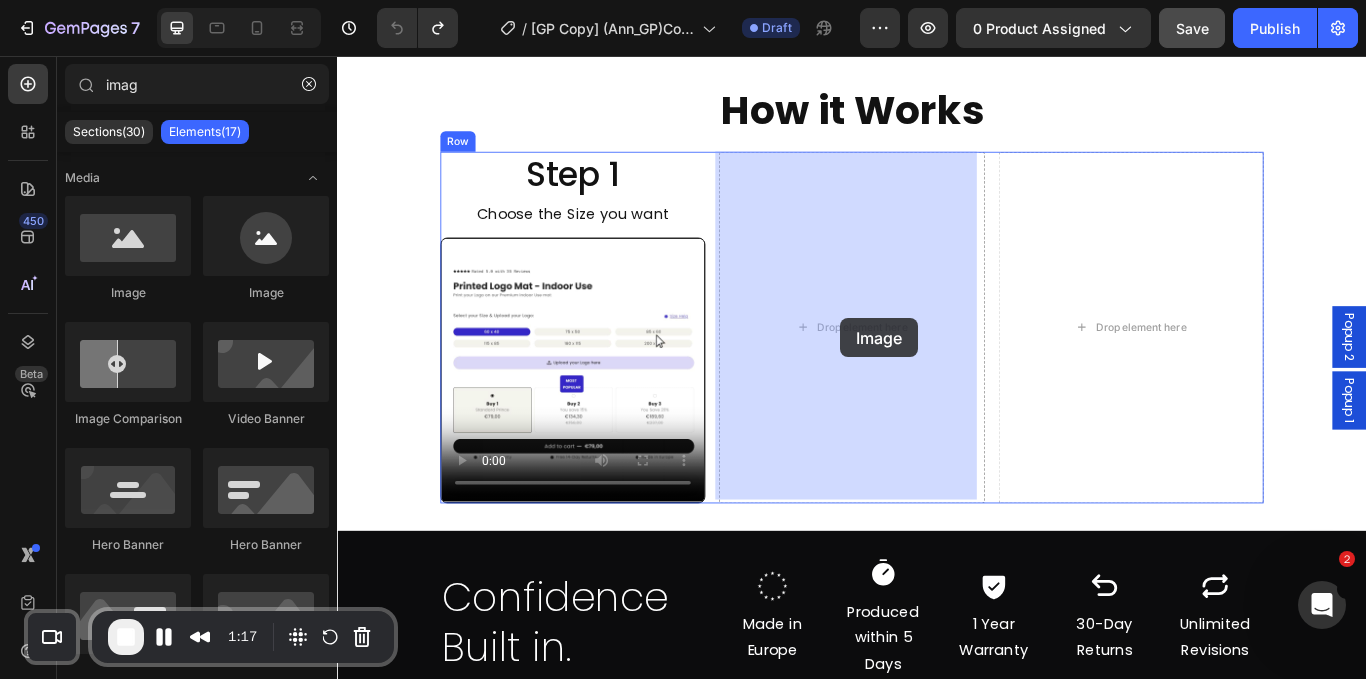 drag, startPoint x: 528, startPoint y: 298, endPoint x: 924, endPoint y: 362, distance: 401.13837 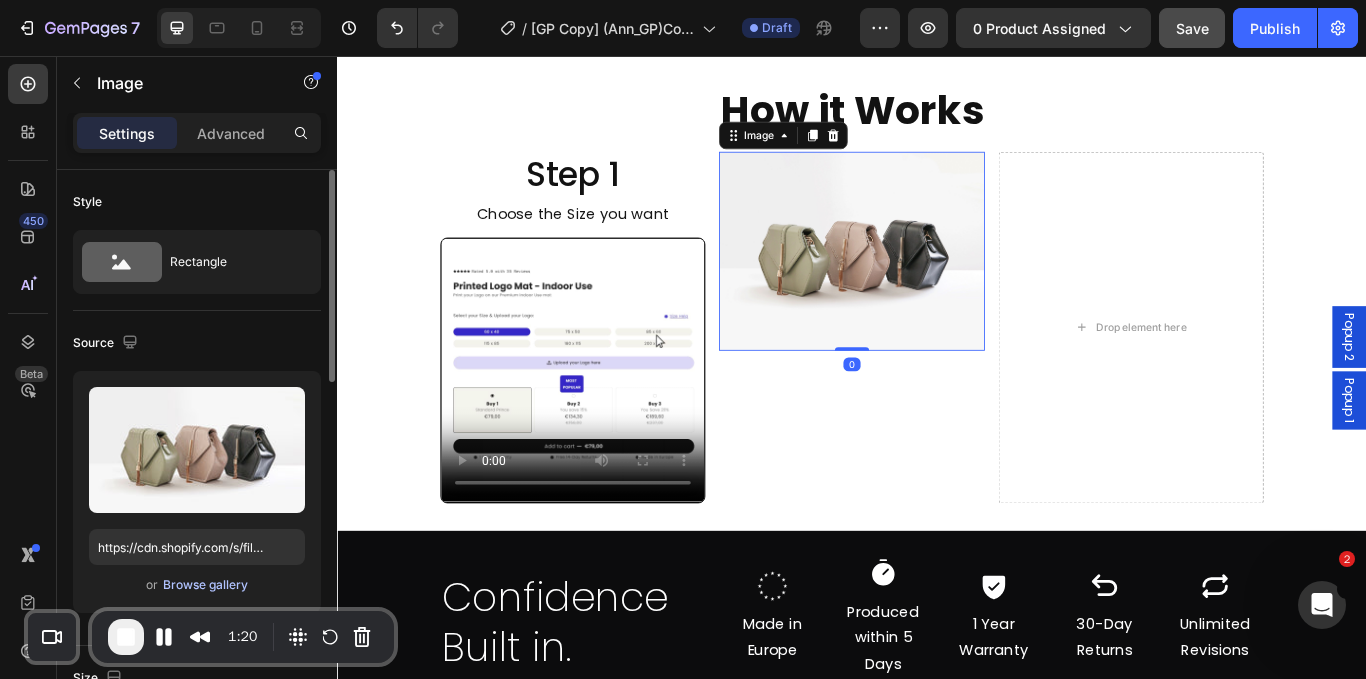 click on "Browse gallery" at bounding box center (205, 585) 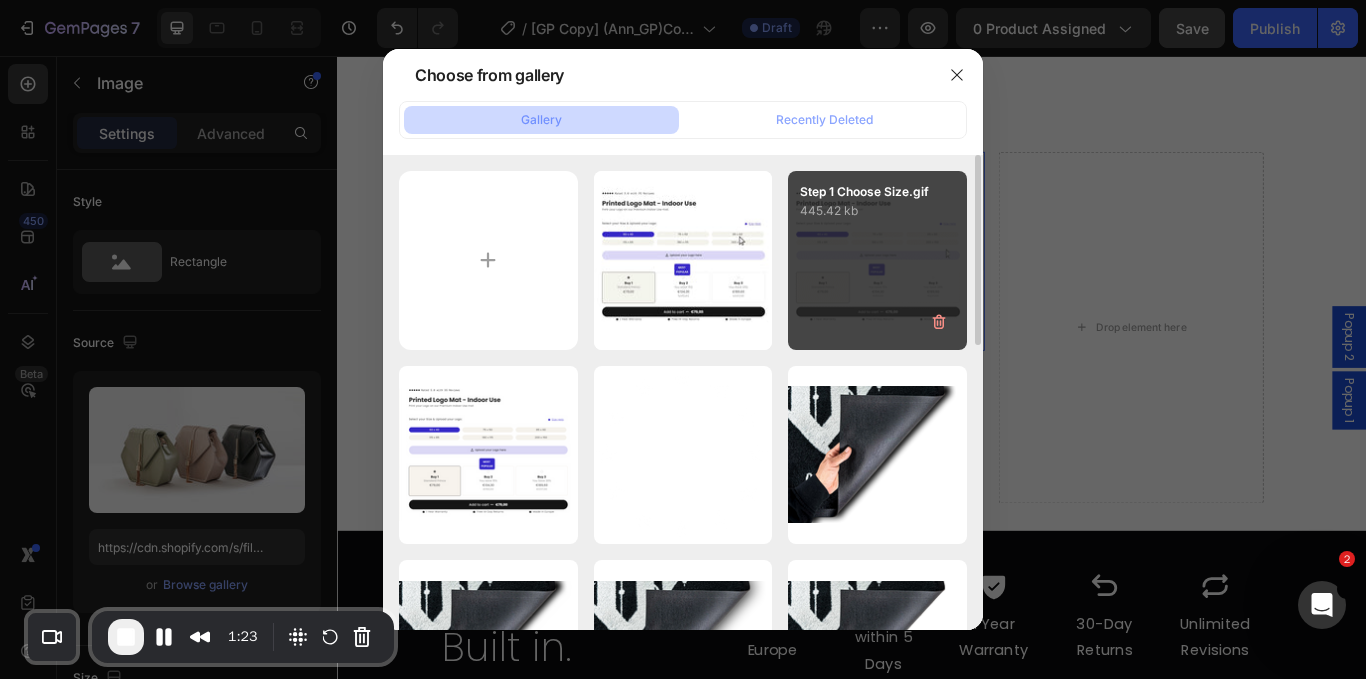click on "Step 1 Choose Size.gif 445.42 kb" at bounding box center [877, 260] 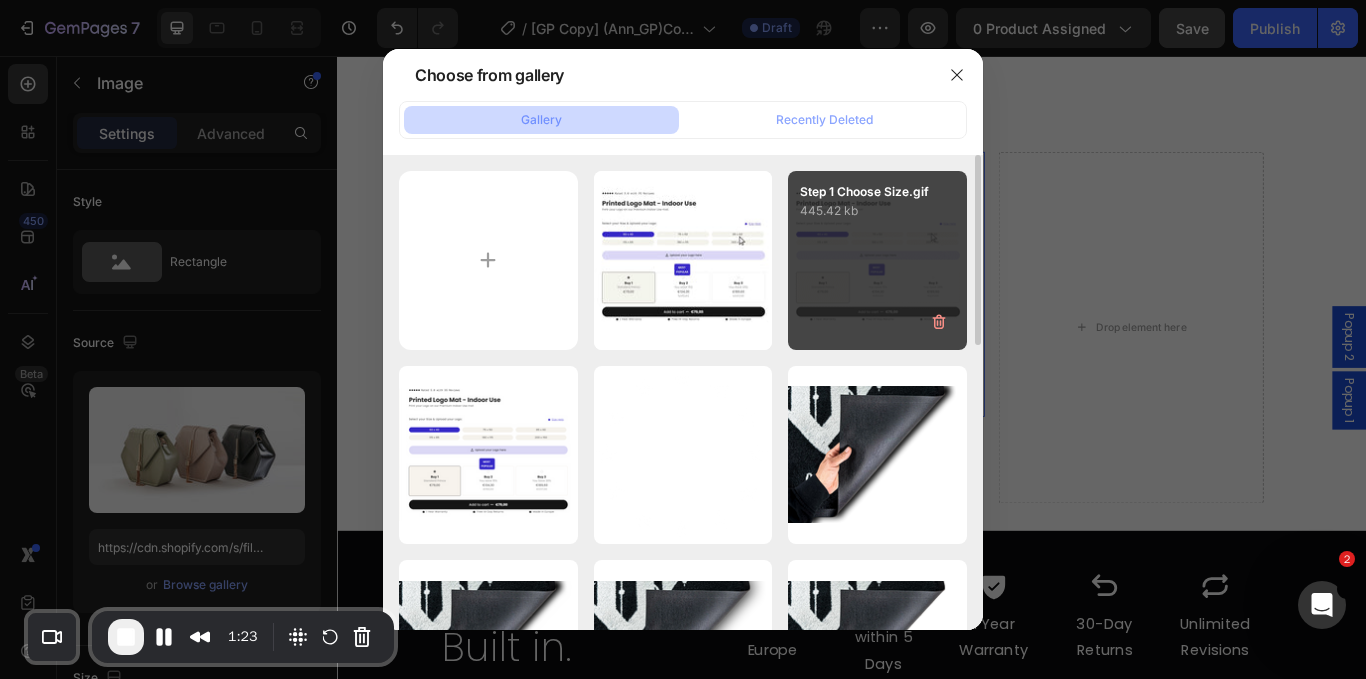 type on "https://cdn.shopify.com/s/files/1/0844/7908/2840/files/gempages_550200365904036941-df3342dc-45b4-4931-87ab-d0b1ce19935b.gif" 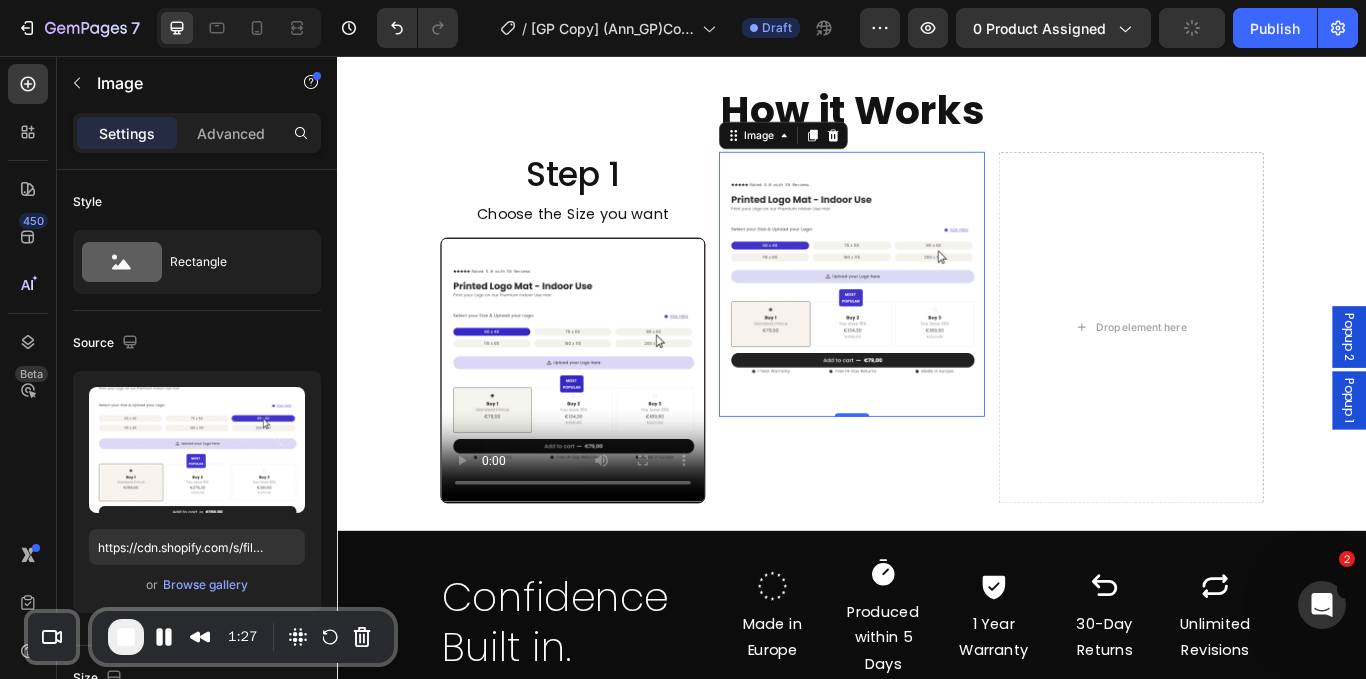 click 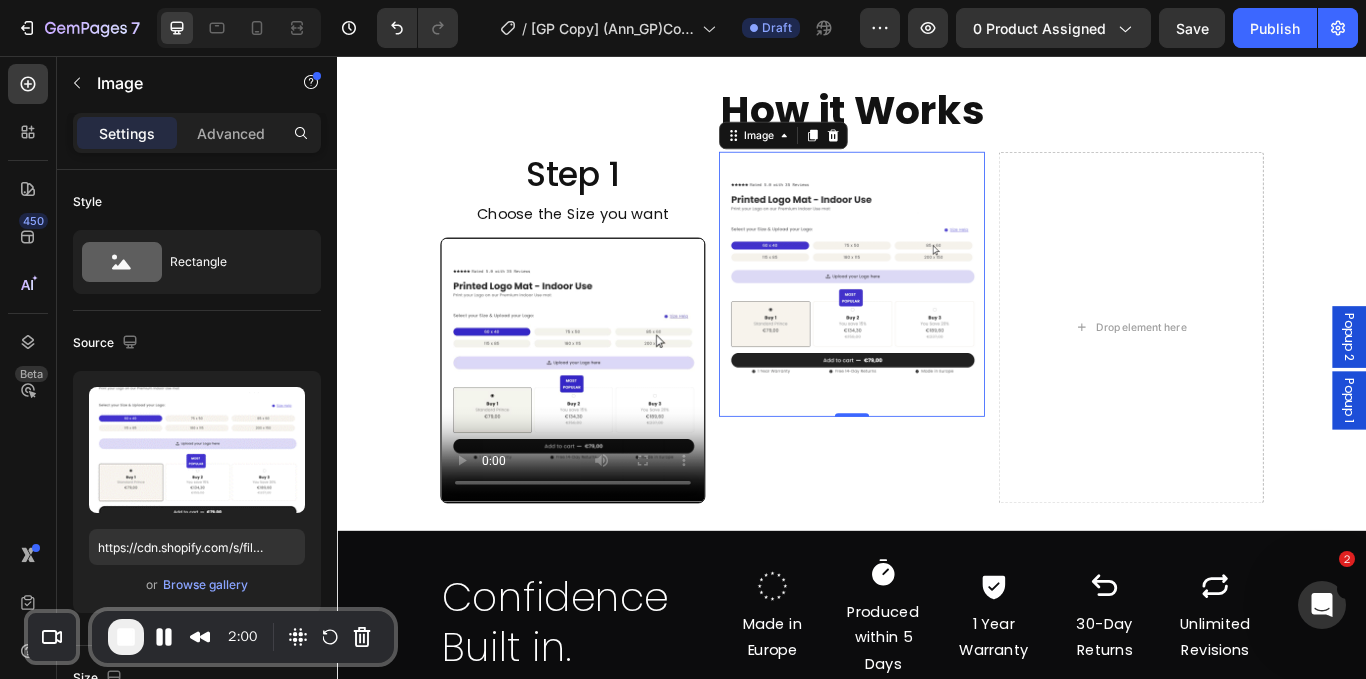 click at bounding box center [126, 637] 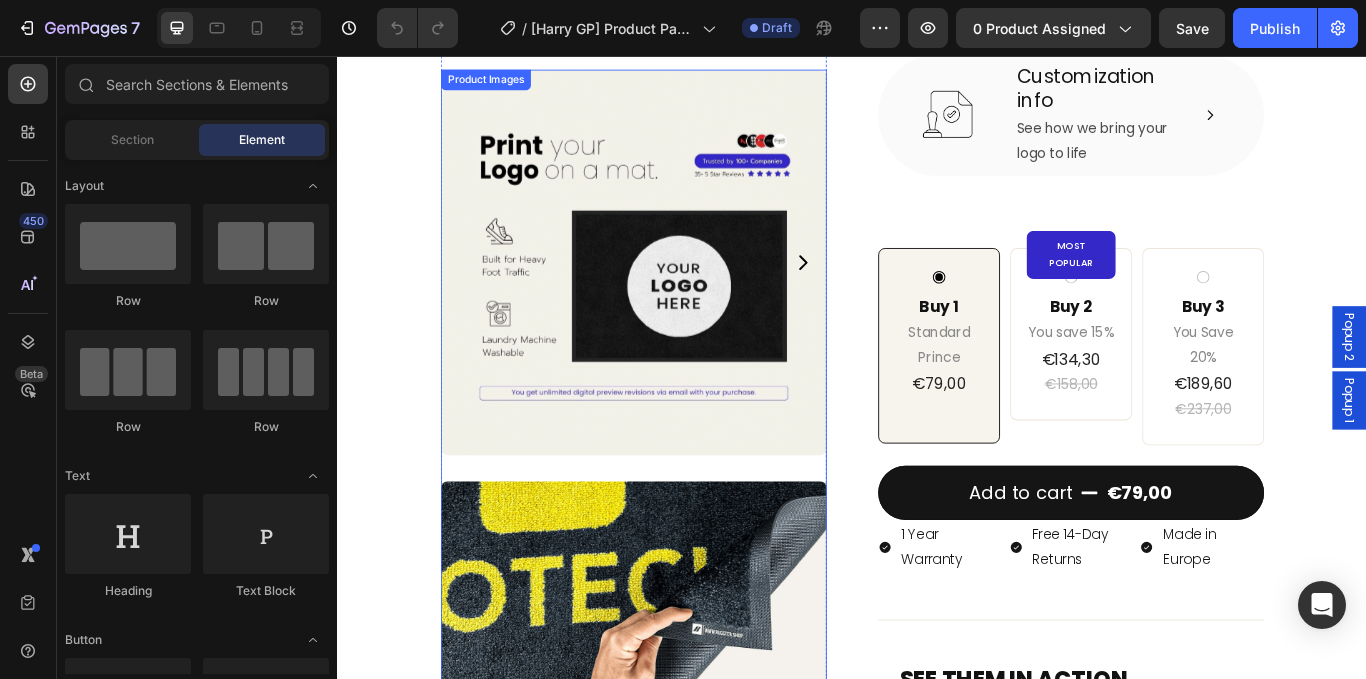 scroll, scrollTop: 942, scrollLeft: 0, axis: vertical 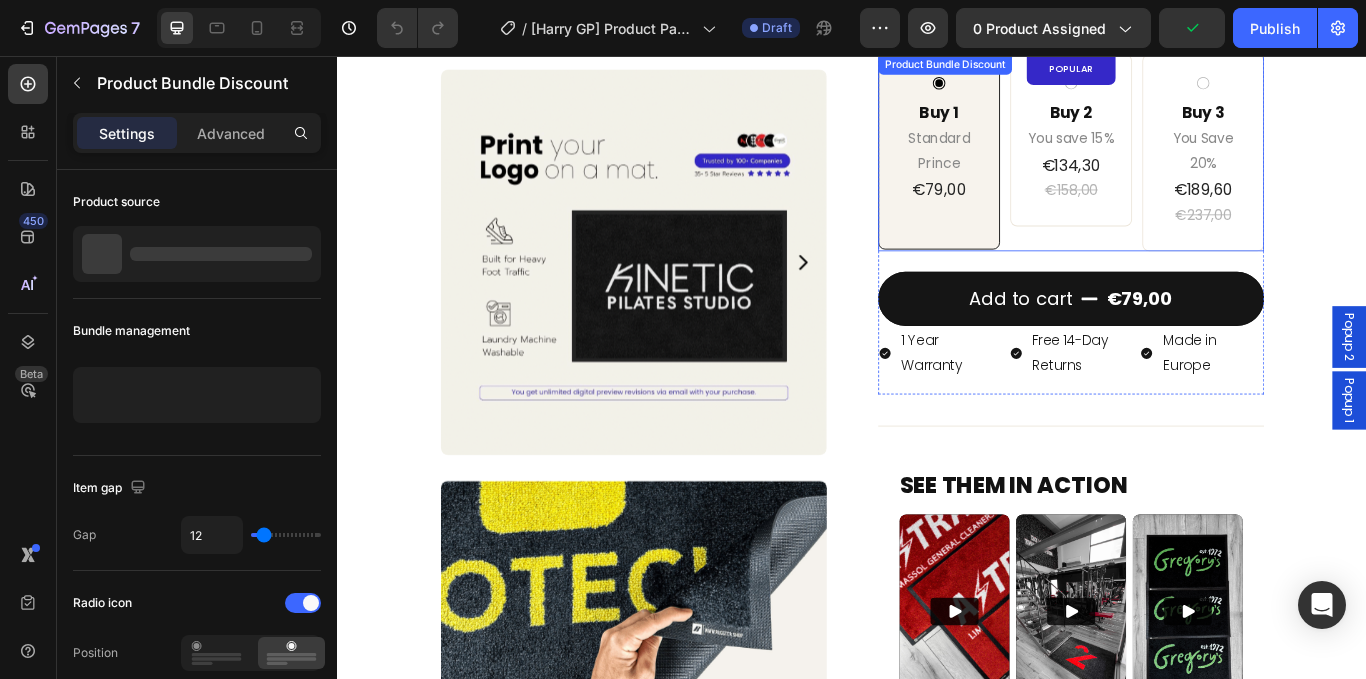 click on "Buy 1 Text Block Standard Prince Text Block €79,00 Product Price Product Price Row" at bounding box center [1038, 167] 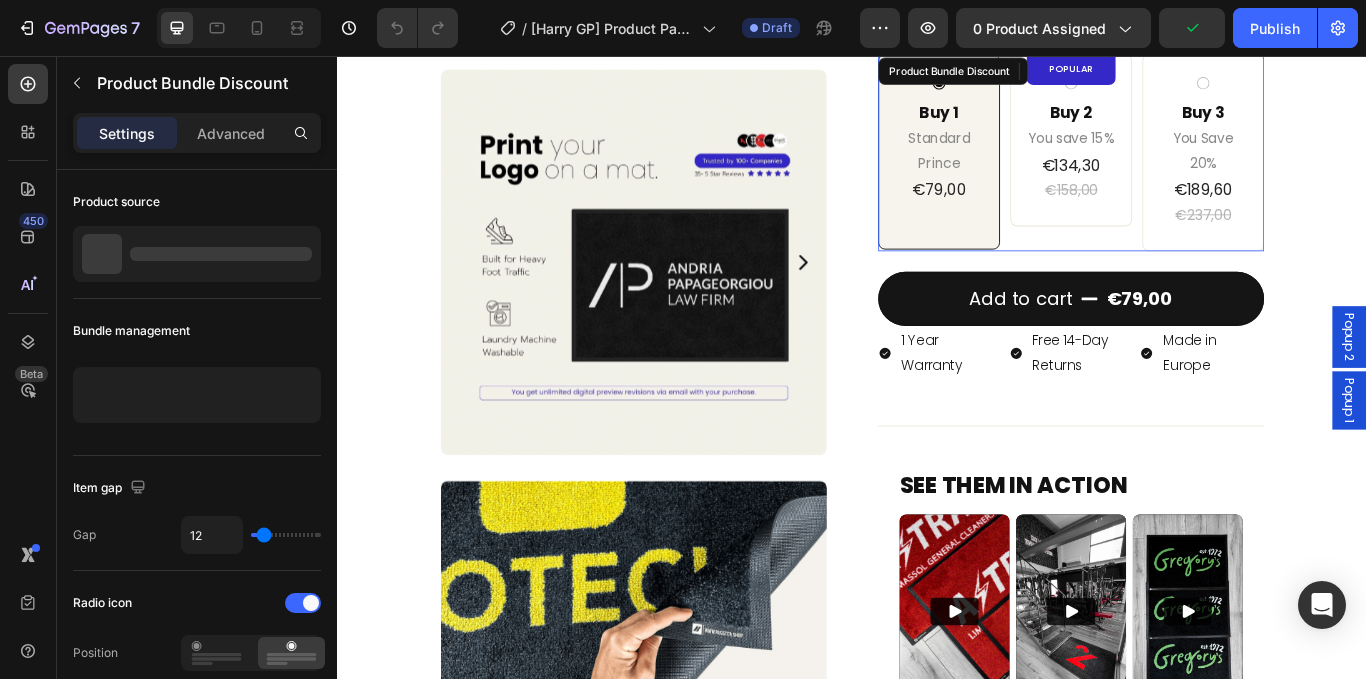 scroll, scrollTop: 0, scrollLeft: 0, axis: both 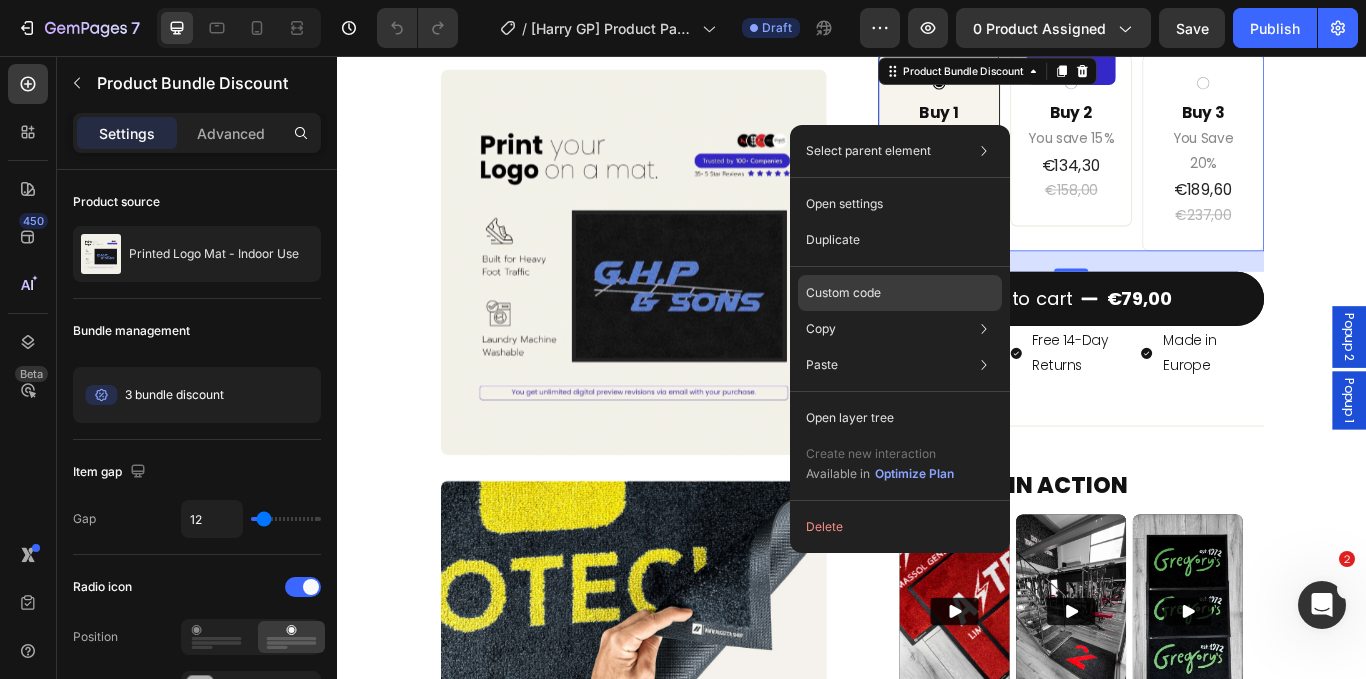 click on "Custom code" at bounding box center [843, 293] 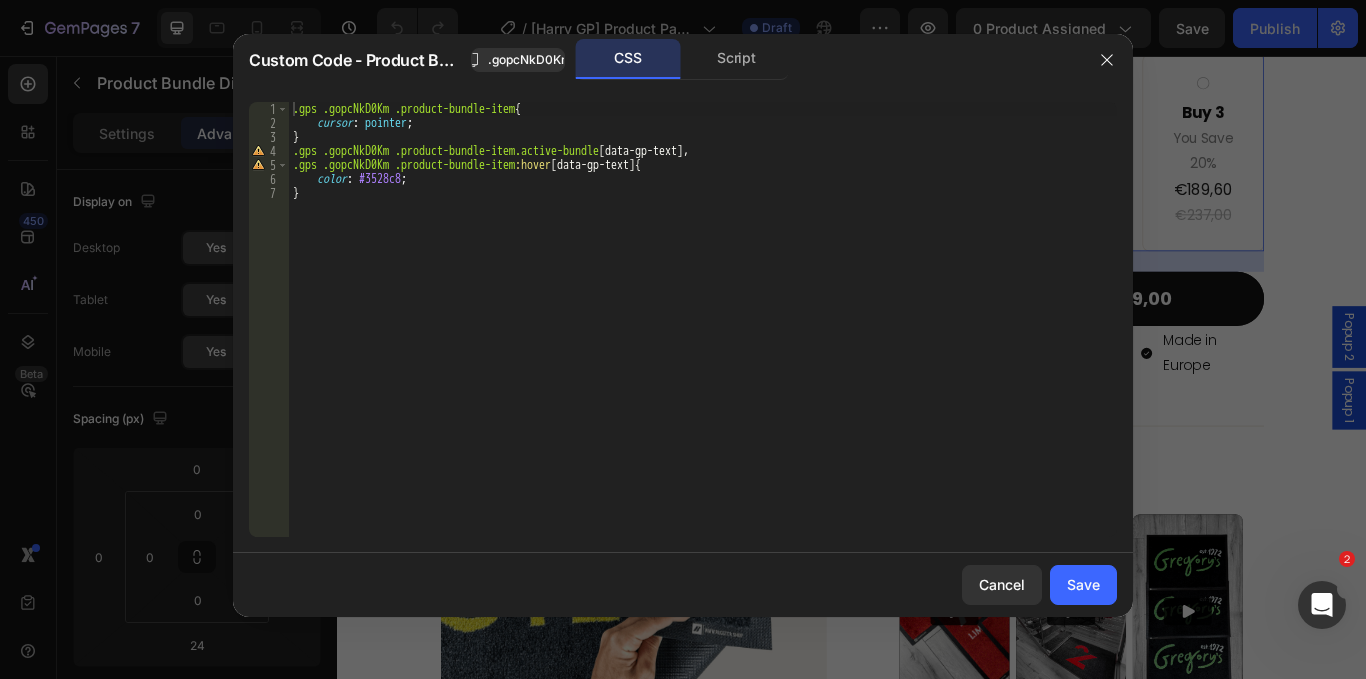 click 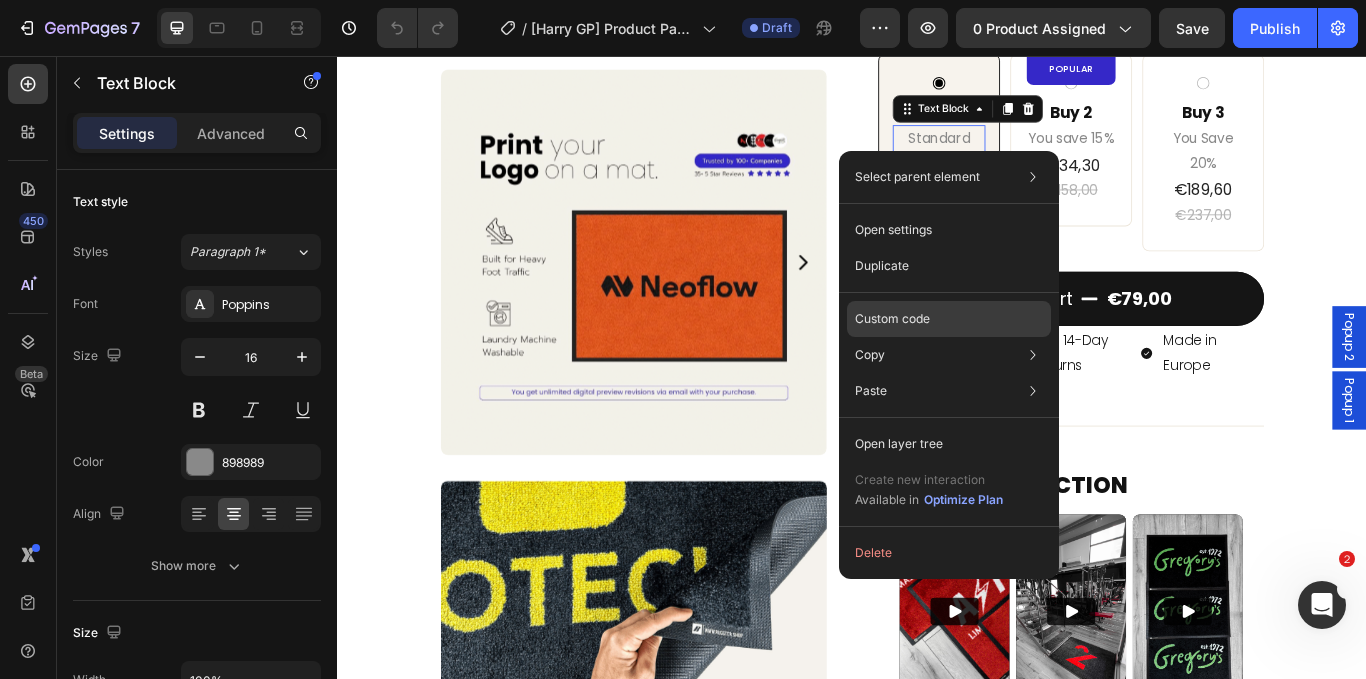 click on "Custom code" 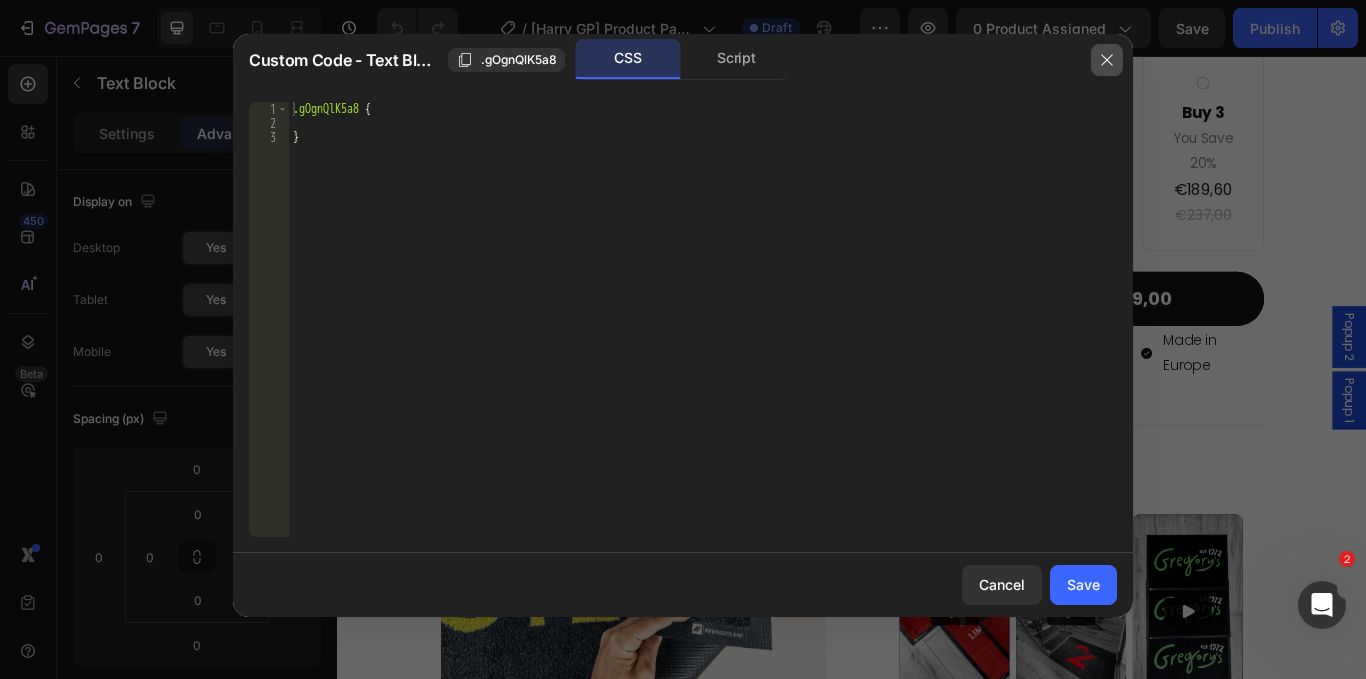 click 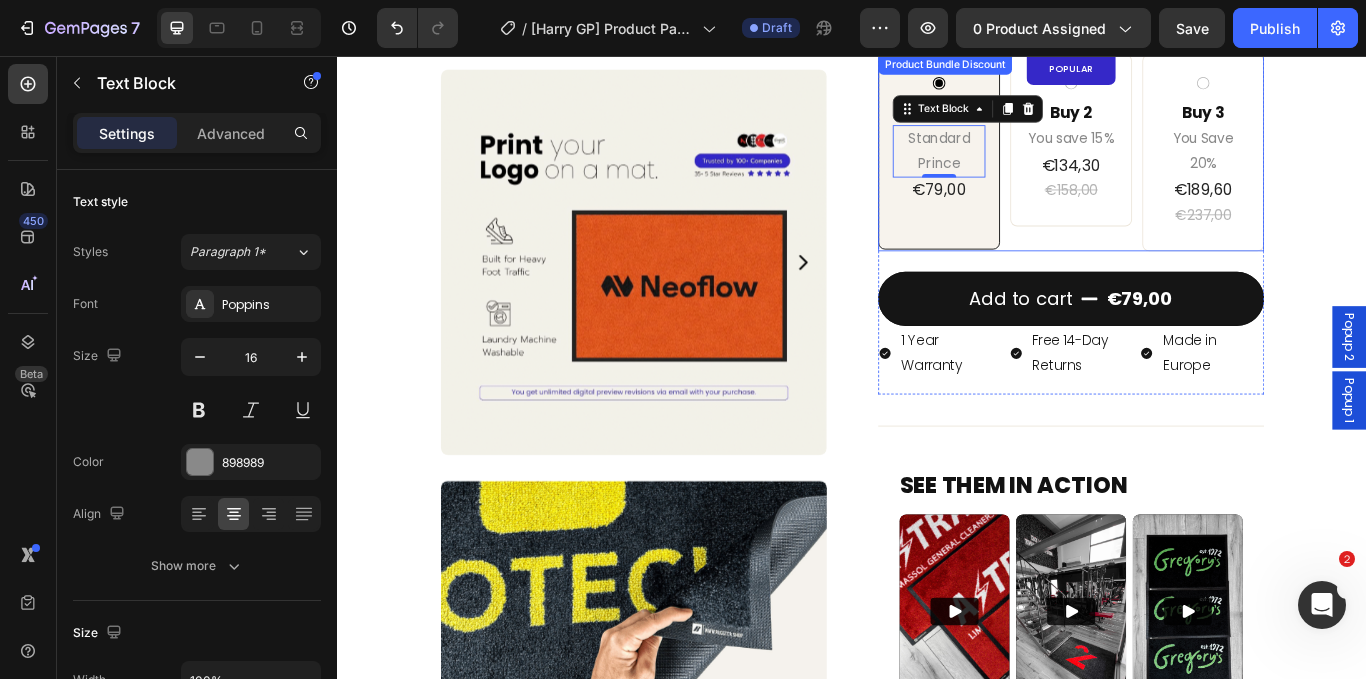 click on "Buy 1 Text Block Standard Prince Text Block   0 €79,00 Product Price Product Price Row" at bounding box center (1038, 167) 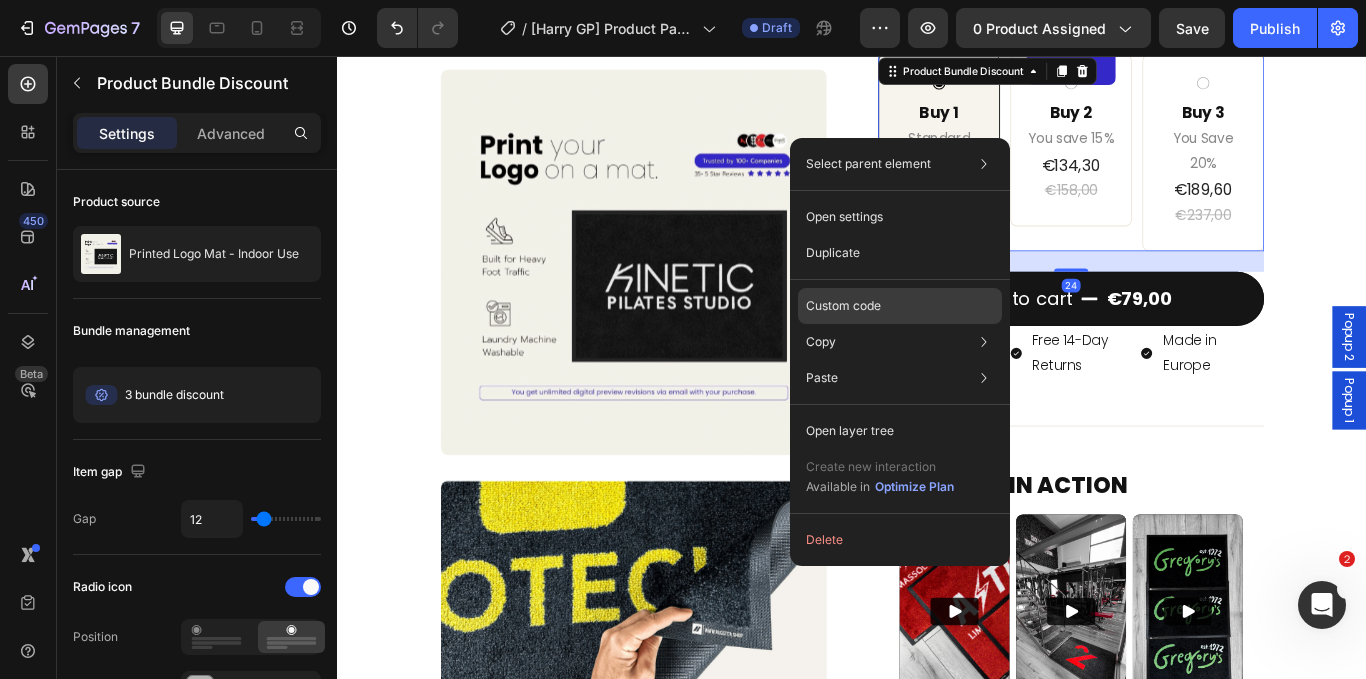 click on "Custom code" 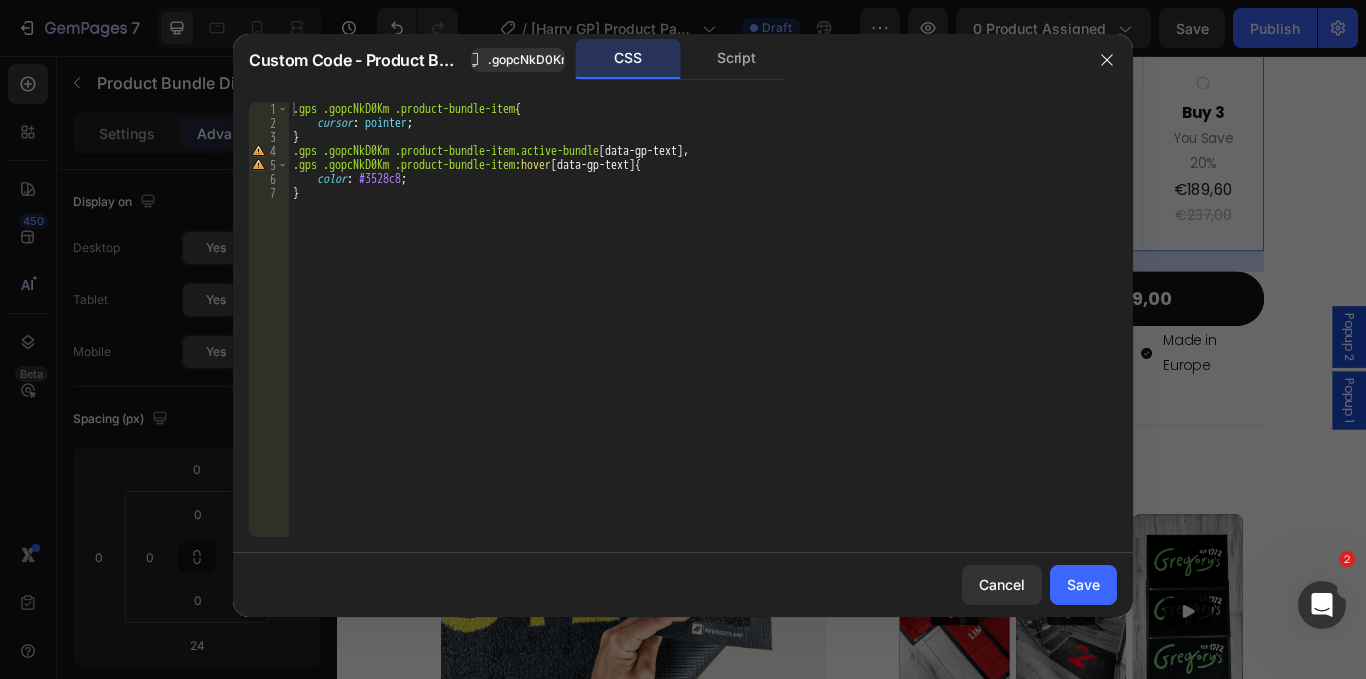 drag, startPoint x: 851, startPoint y: 57, endPoint x: 879, endPoint y: 163, distance: 109.63576 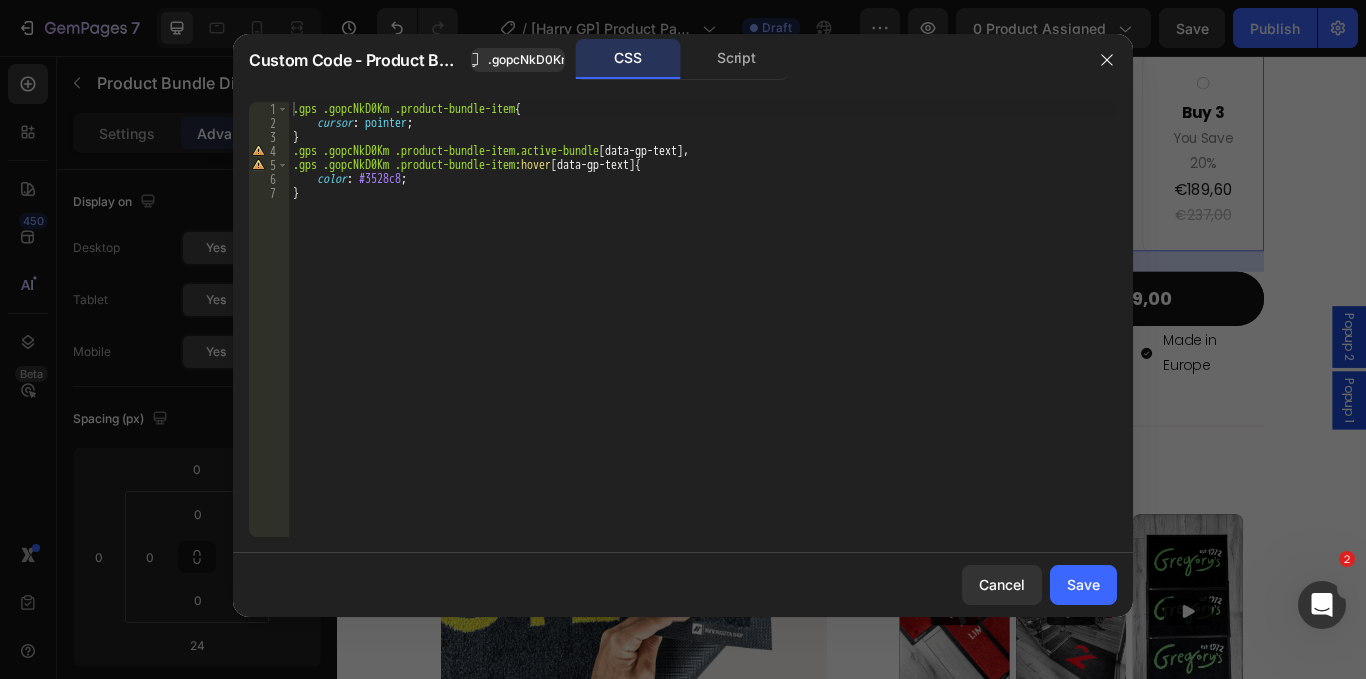 click on "Custom Code - Product Bundle Discount .gopcNkD0Km CSS Script 1 2 3 4 5 6 7 .gps   .gopcNkD0Km   .product-bundle-item {      cursor :   pointer ; } .gps   .gopcNkD0Km   .product-bundle-item.active-bundle  [ data-gp-text ], .gps   .gopcNkD0Km   .product-bundle-item :hover  [ data-gp-text ] {      color :   #3528c8 ; }     הההההההההההההההההההההההההההההההההההההההההההההההההההההההההההההההההההההההההההההההההההההההההההההההההההההההההההההההההההההההההההההההההההההההההההההההההההההההההההההההההההההההההההההההההההההההההההההההההההההההההההההההההההההההההההההההההההההההההההההההההההההההההההההההה Cancel Save" at bounding box center [683, 325] 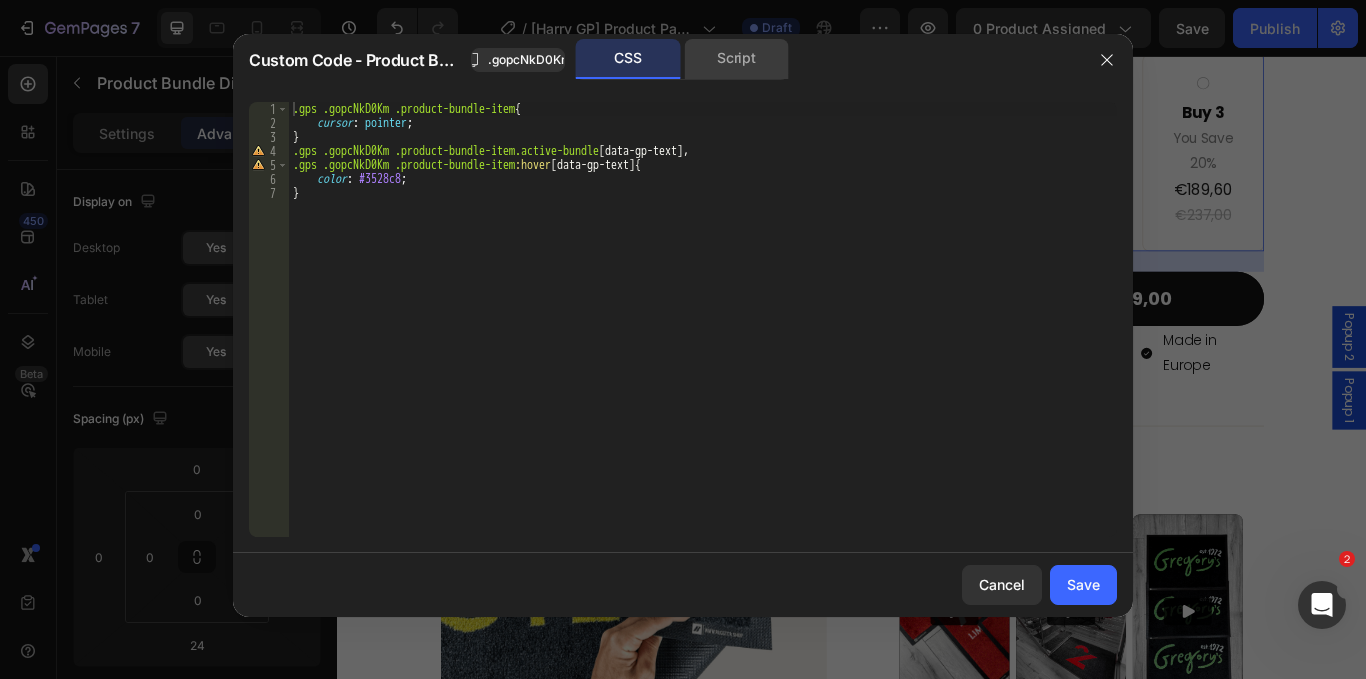 click on "Script" 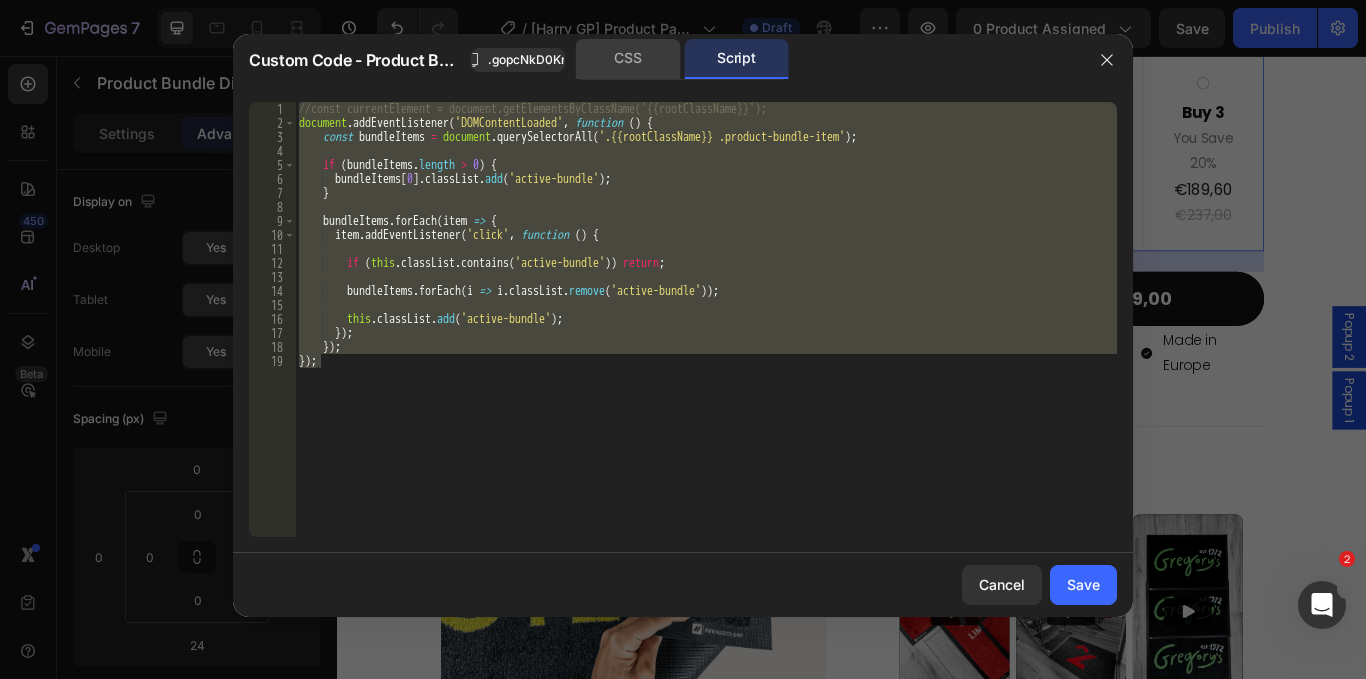 click on "CSS" 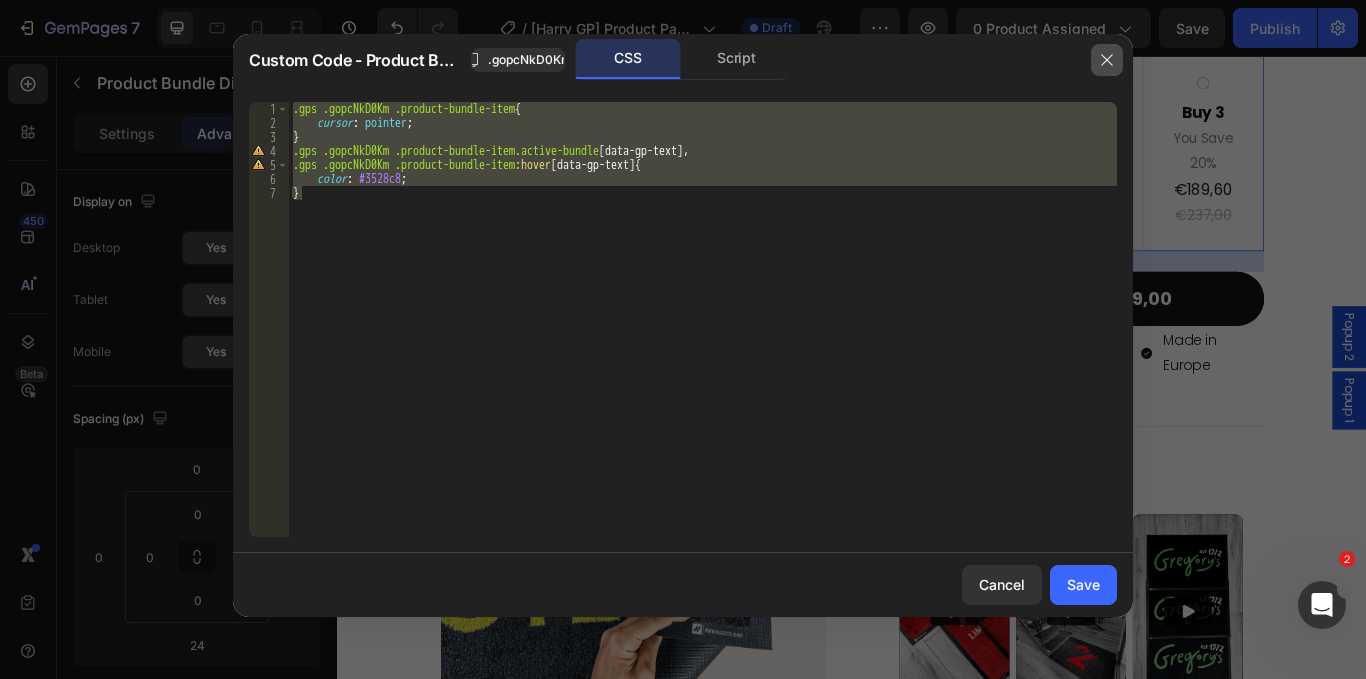 click 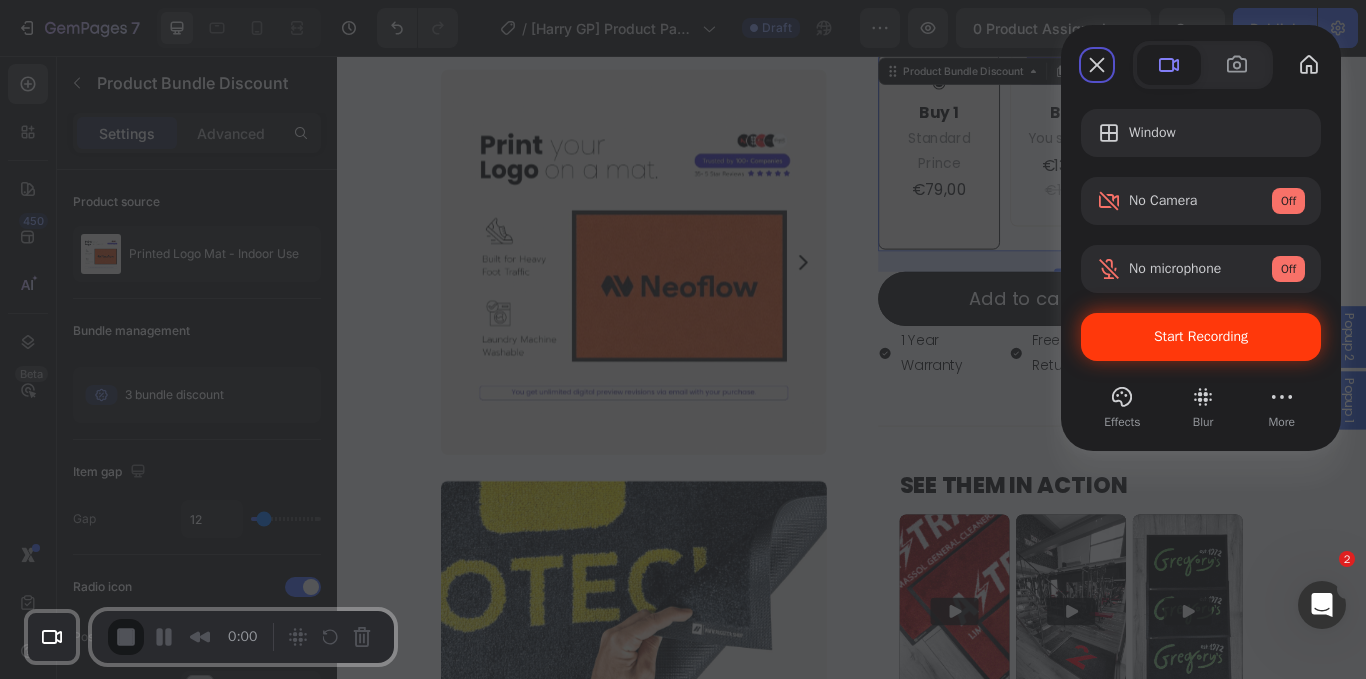 click on "Start Recording" at bounding box center (1201, 336) 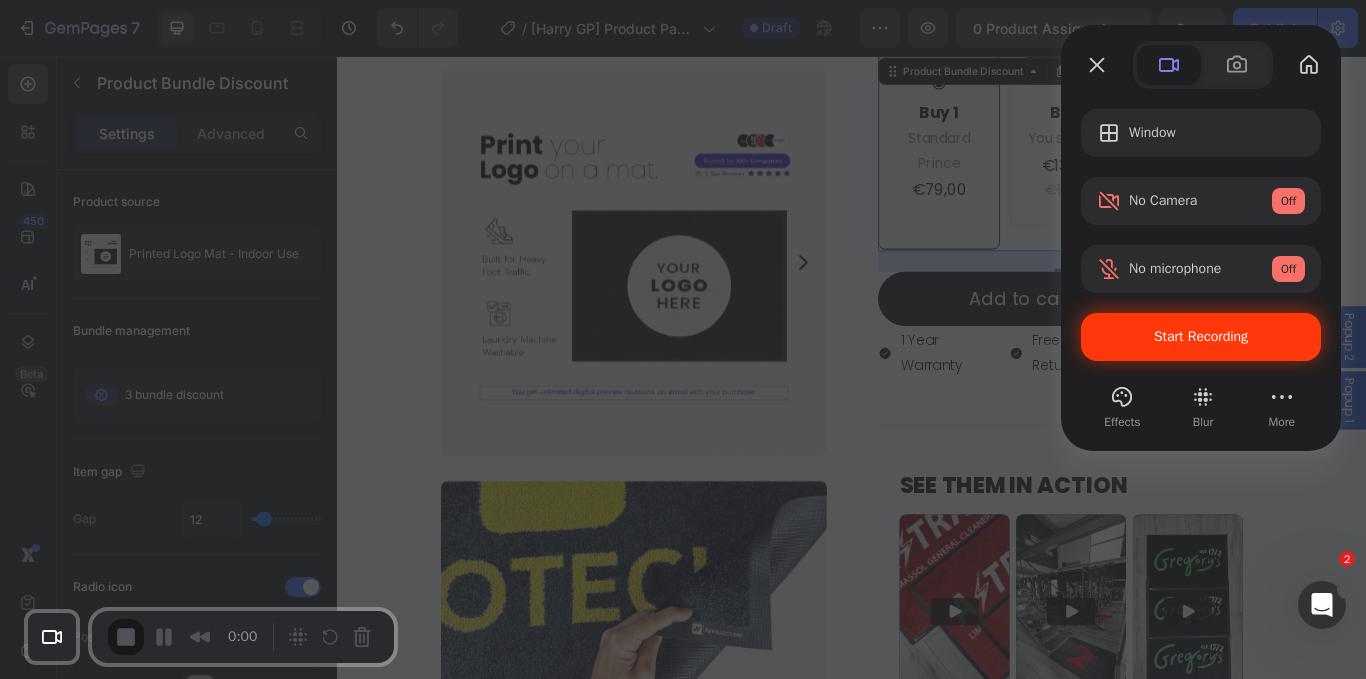 click on "Yes, proceed" at bounding box center [350, 1548] 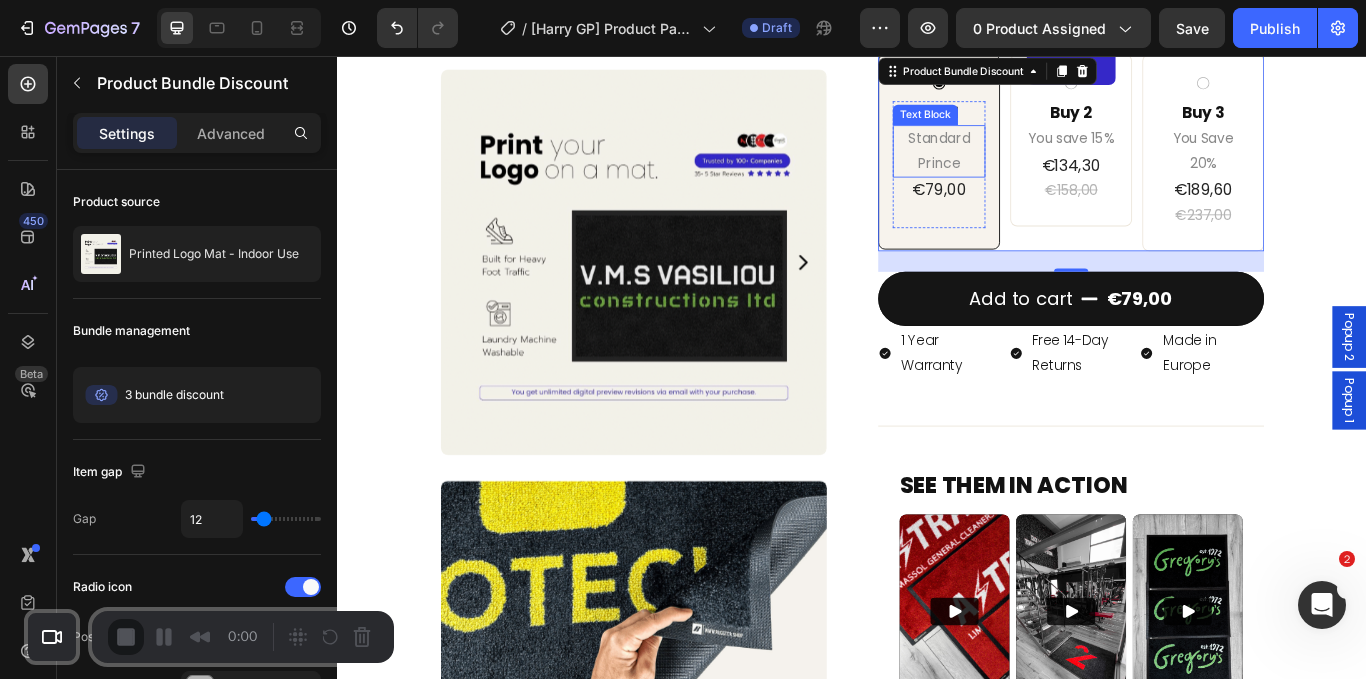 scroll, scrollTop: 795, scrollLeft: 0, axis: vertical 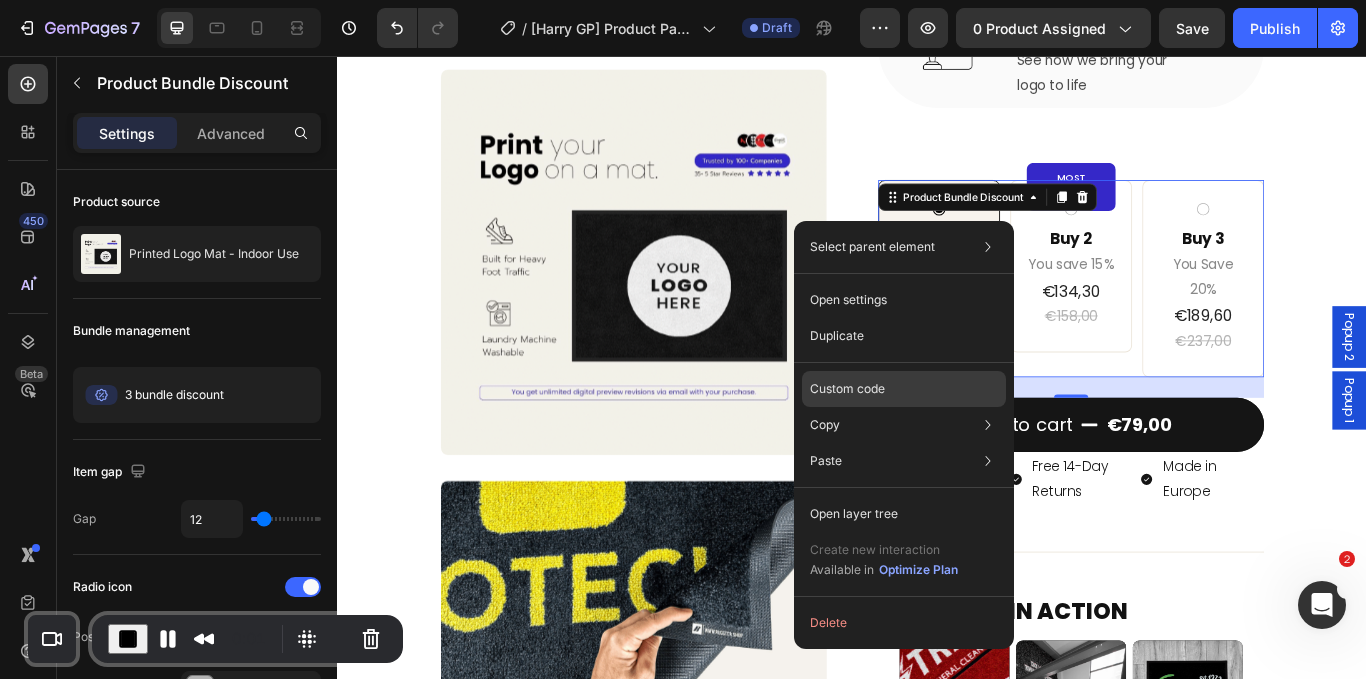 click on "Custom code" at bounding box center (847, 389) 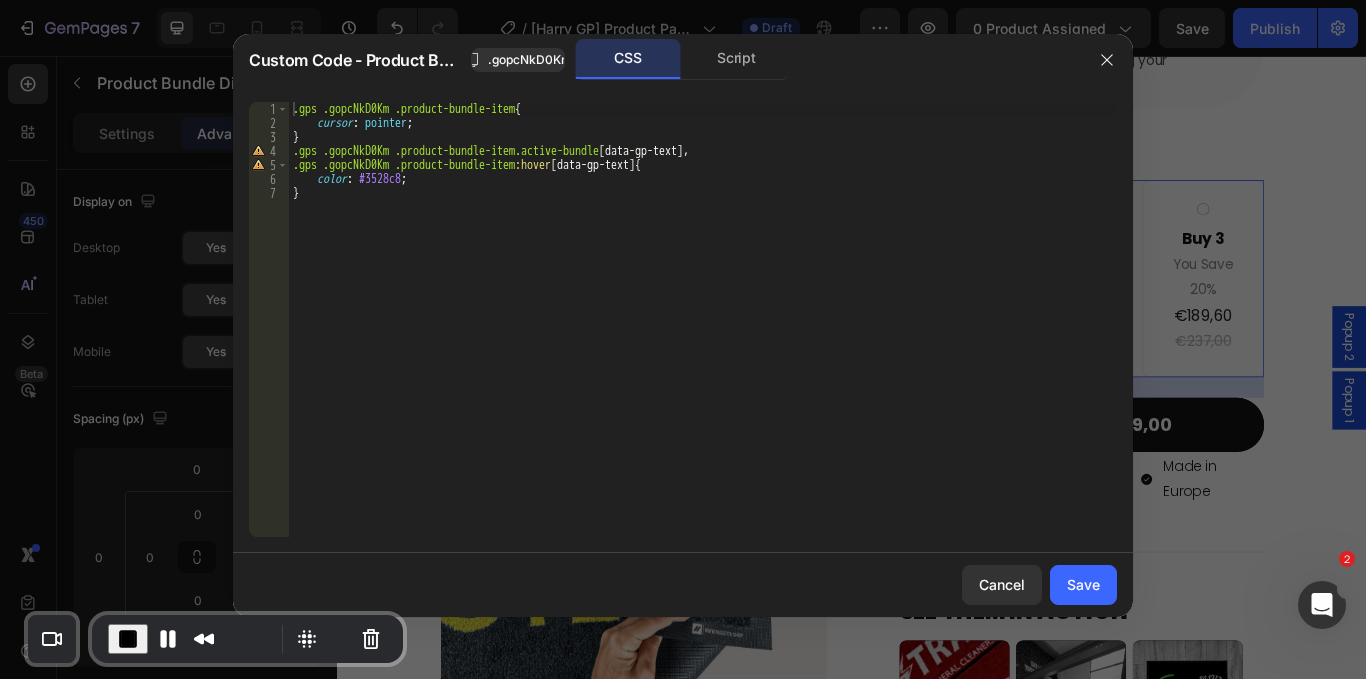 type on "color: #3528c8;" 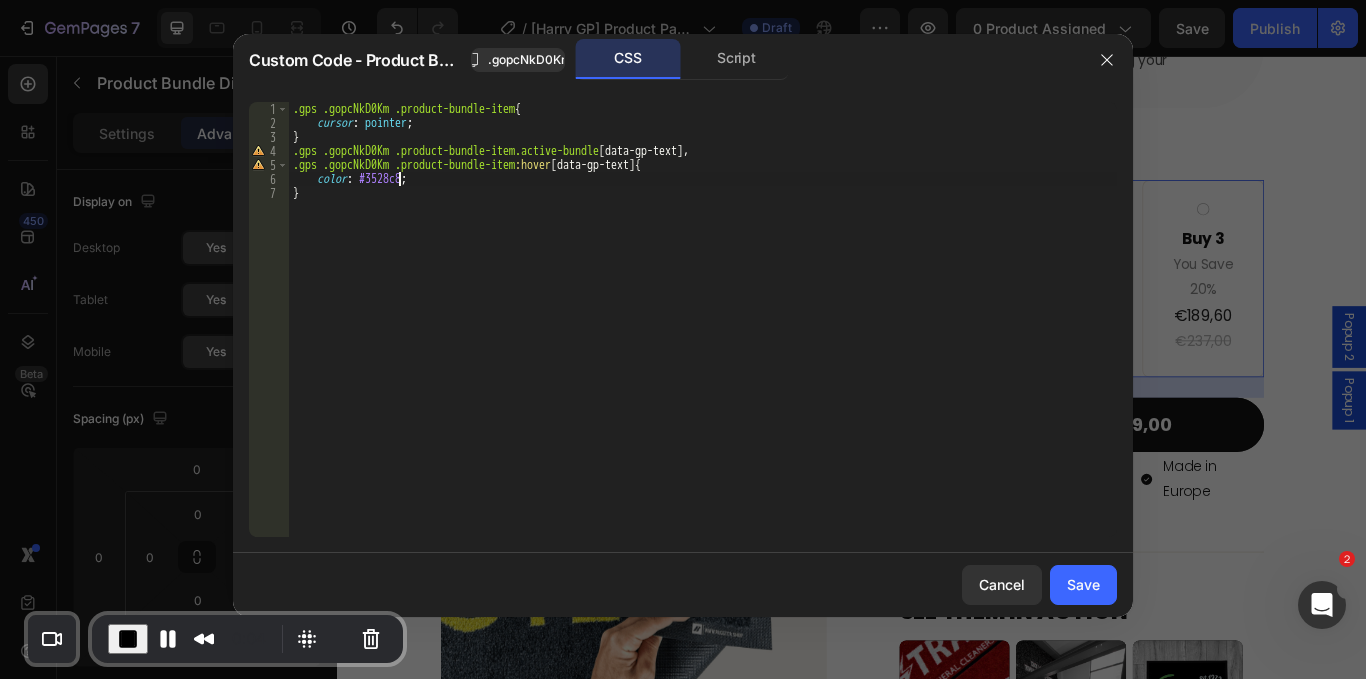 click on ".gps   .gopcNkD0Km   .product-bundle-item {      cursor :   pointer ; } .gps   .gopcNkD0Km   .product-bundle-item.active-bundle  [ data-gp-text ], .gps   .gopcNkD0Km   .product-bundle-item :hover  [ data-gp-text ] {      color :   #3528c8 ; }" at bounding box center [703, 333] 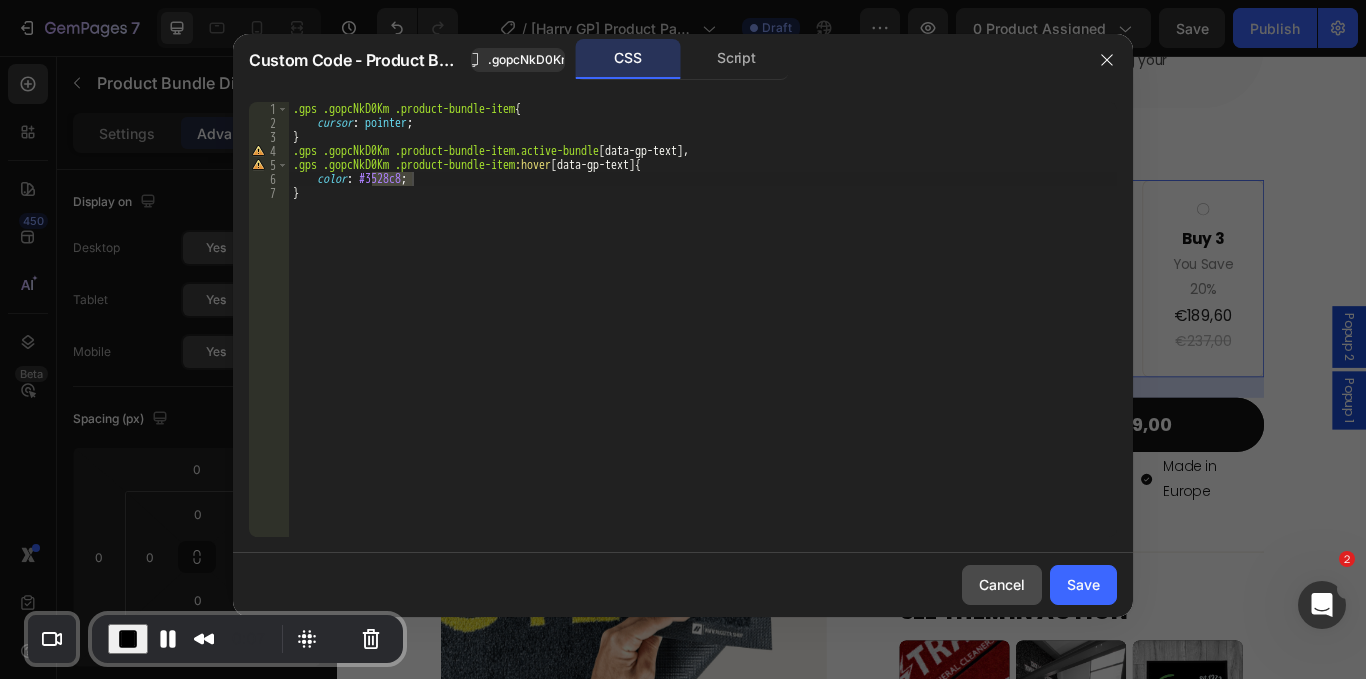 click on "Cancel" at bounding box center (1002, 584) 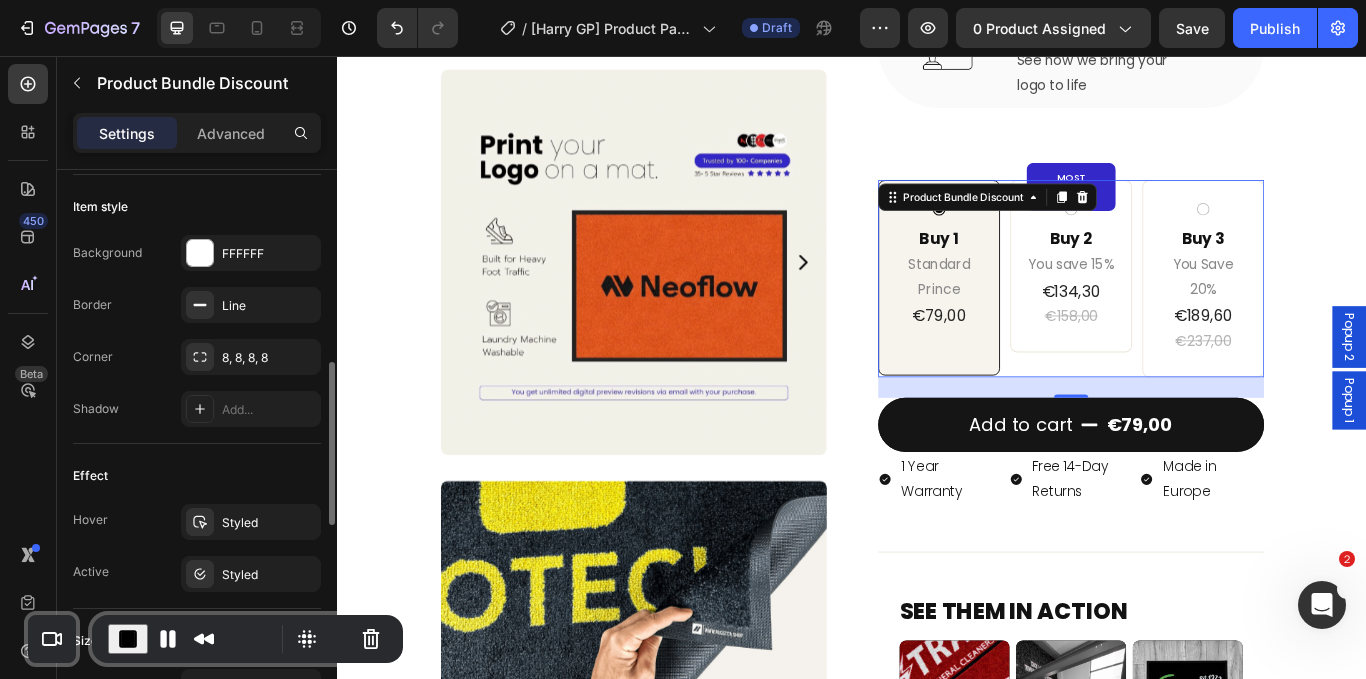 scroll, scrollTop: 658, scrollLeft: 0, axis: vertical 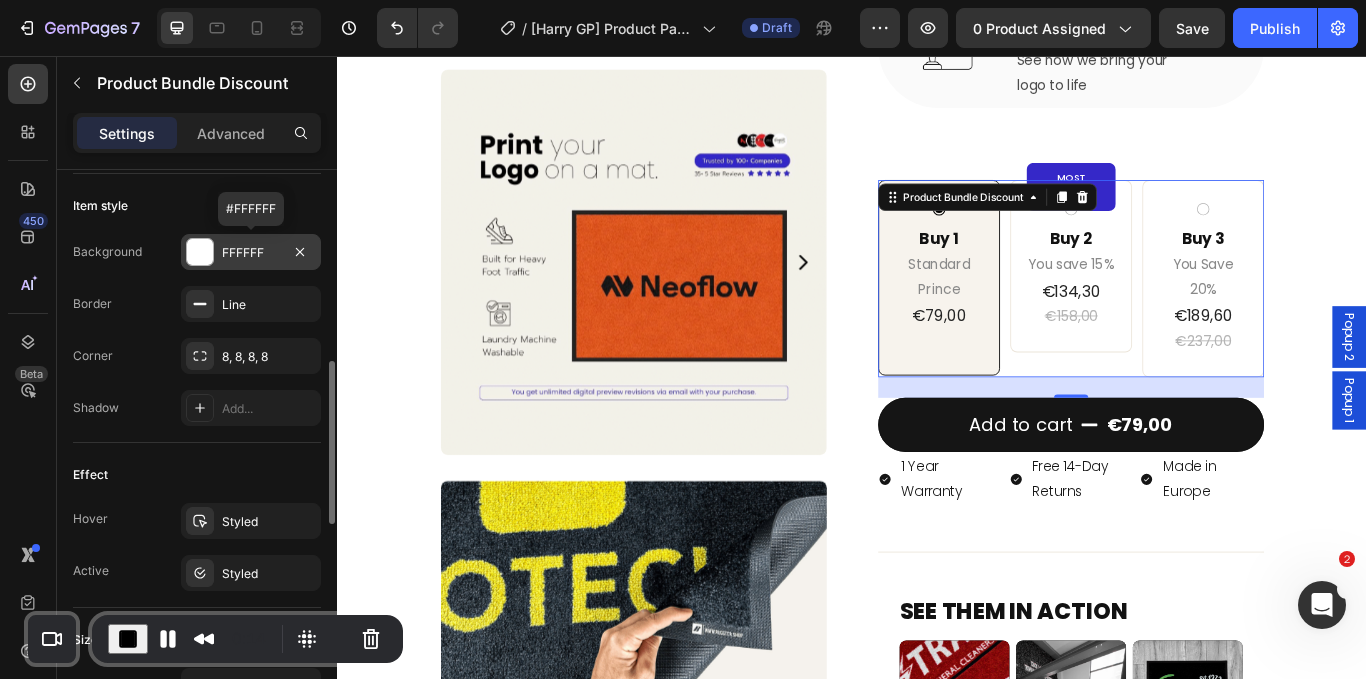 click on "FFFFFF" at bounding box center [251, 253] 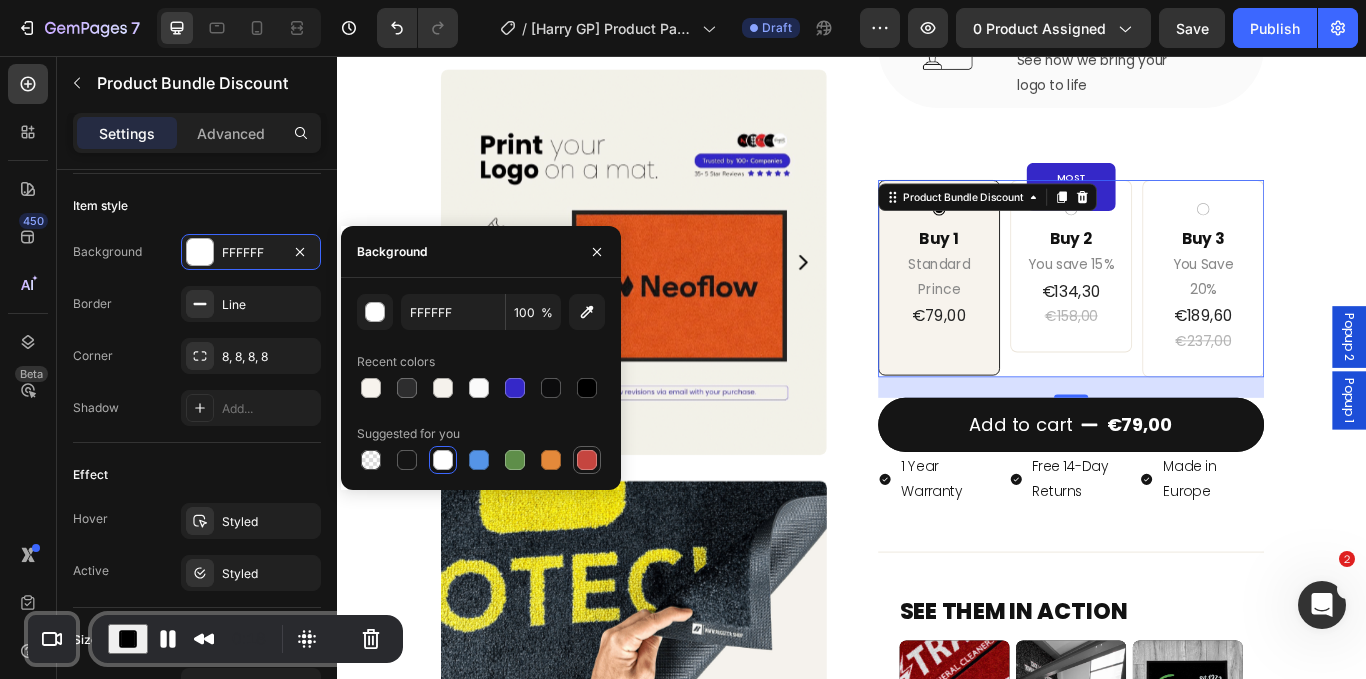 click at bounding box center [587, 460] 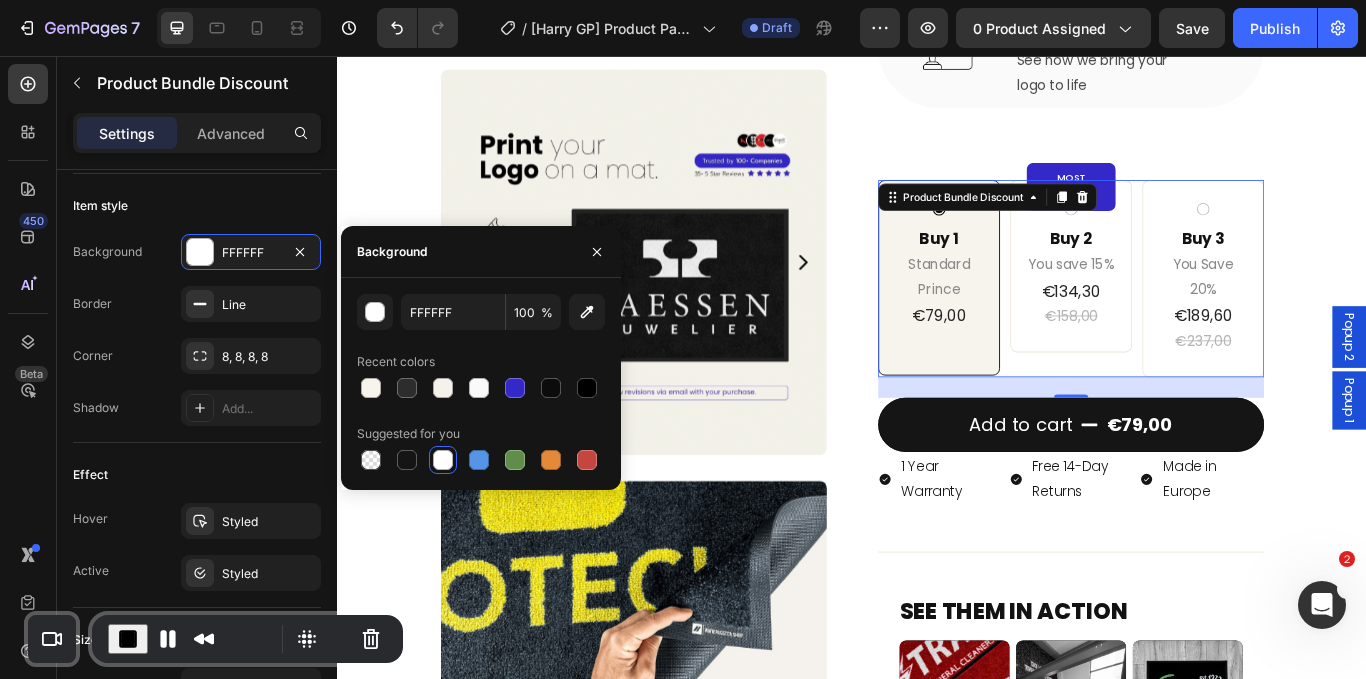 type on "C5453F" 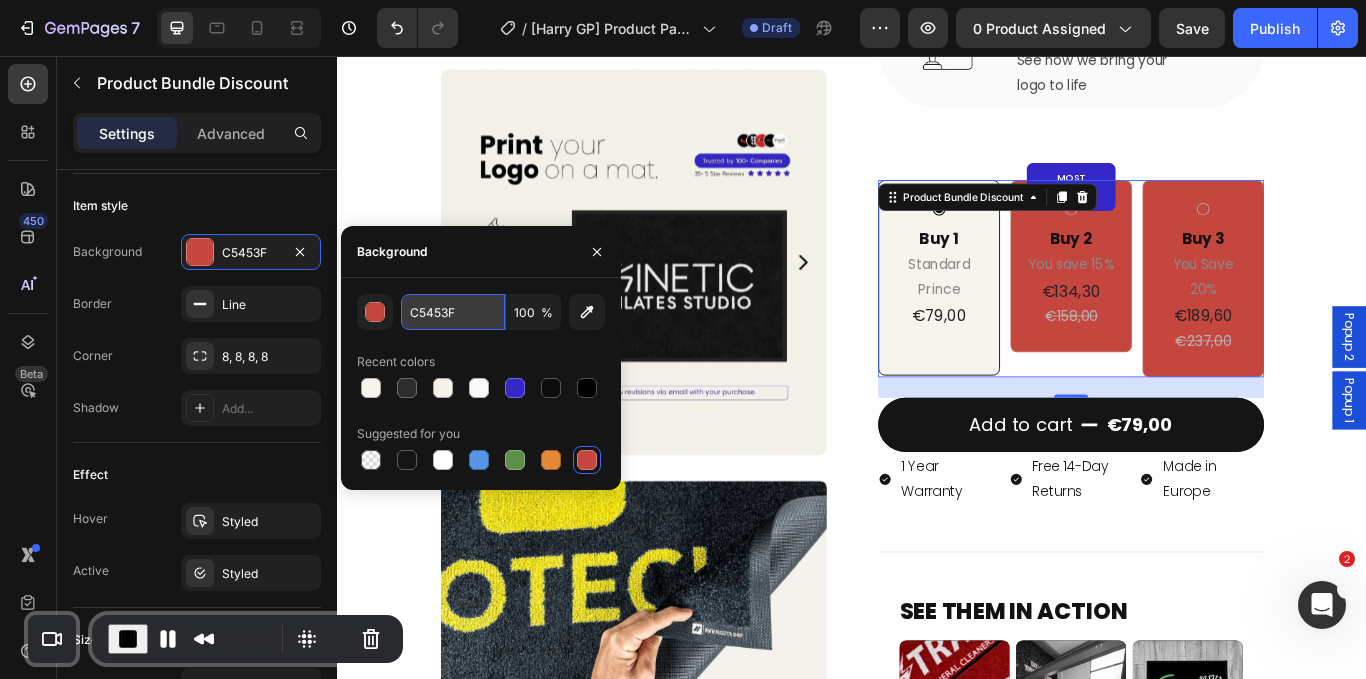click on "C5453F" at bounding box center (453, 312) 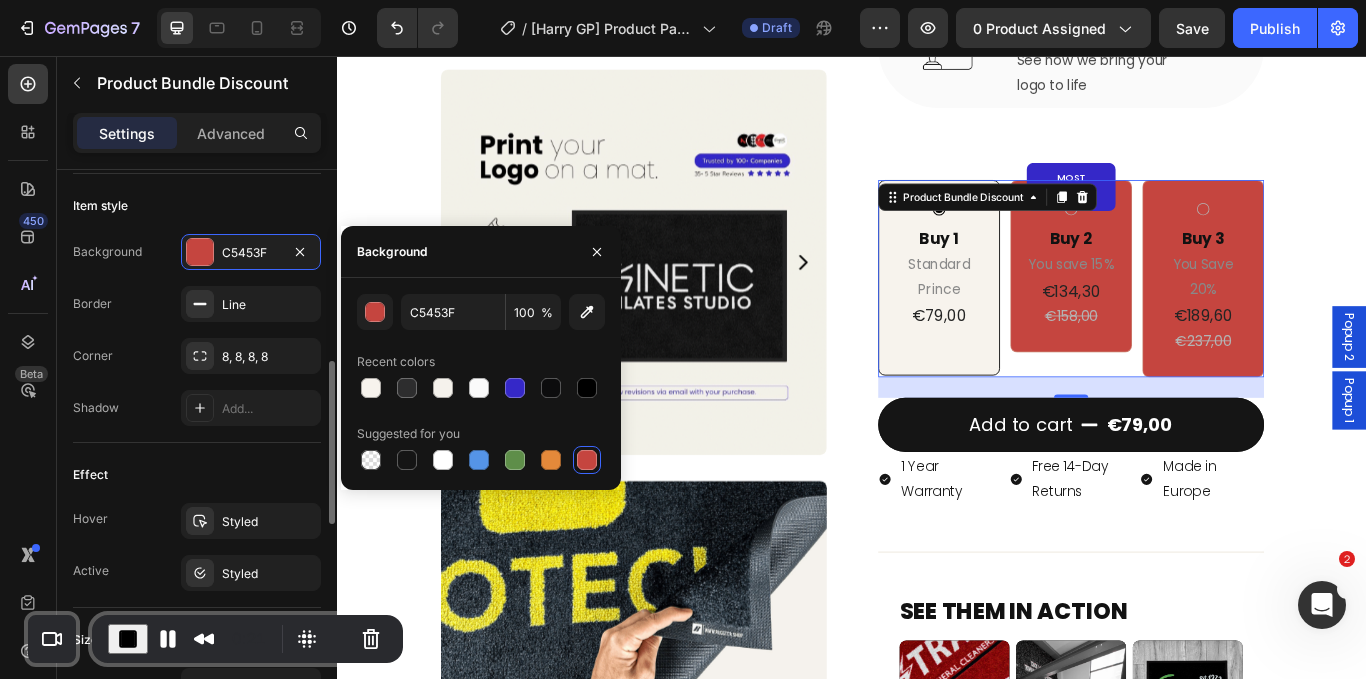 click on "Item style Background C5453F Border Line Corner 8, 8, 8, 8 Shadow Add..." 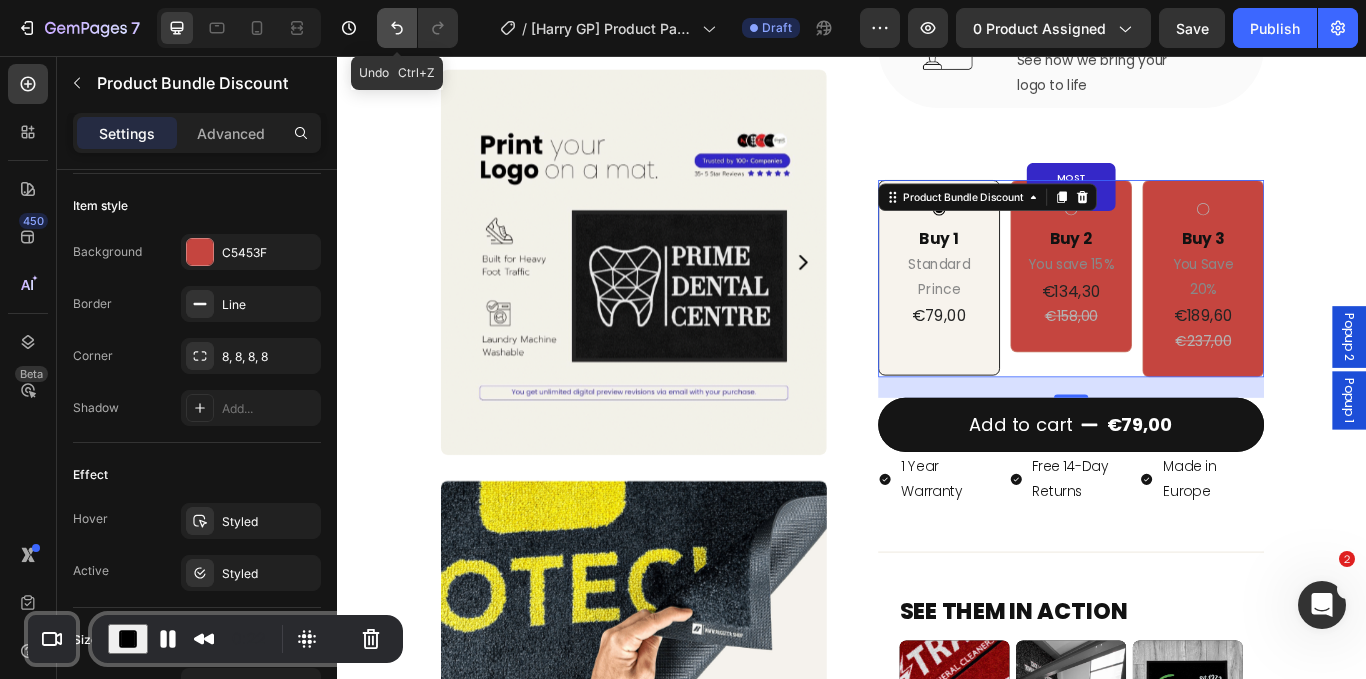 click 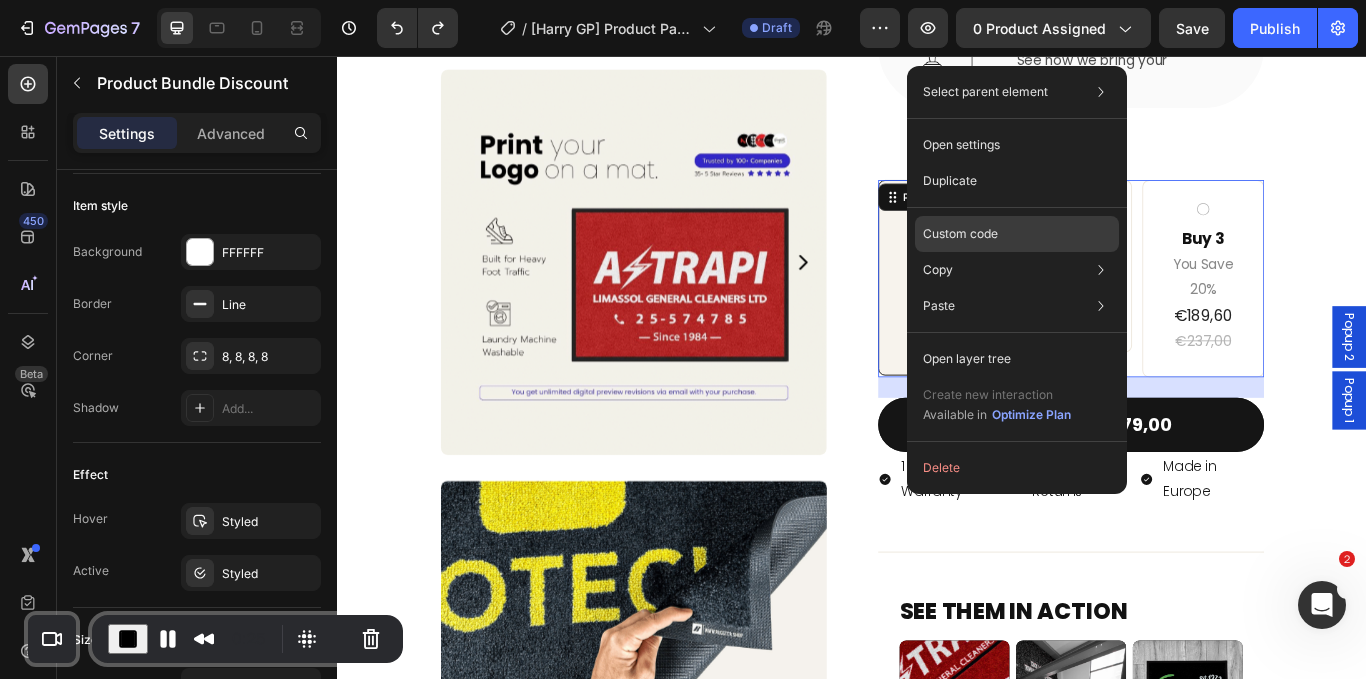 click on "Custom code" at bounding box center (960, 234) 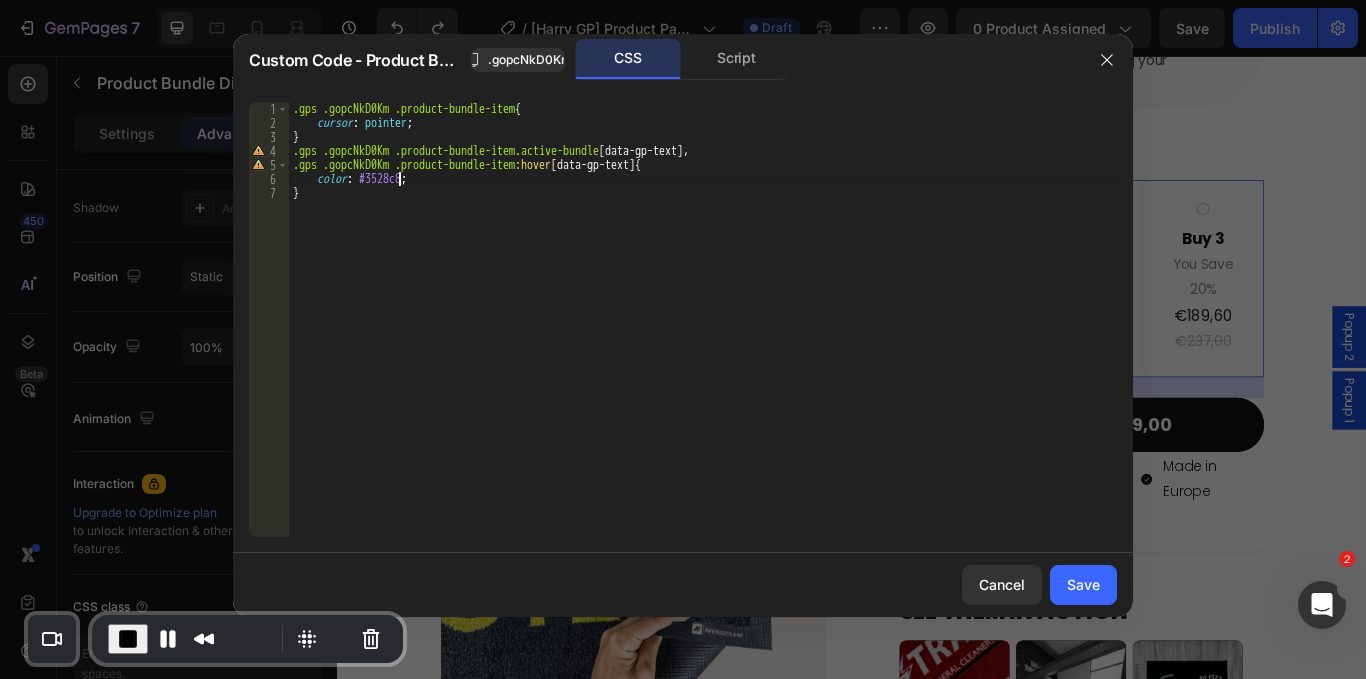 click on ".gps   .gopcNkD0Km   .product-bundle-item {      cursor :   pointer ; } .gps   .gopcNkD0Km   .product-bundle-item.active-bundle  [ data-gp-text ], .gps   .gopcNkD0Km   .product-bundle-item :hover  [ data-gp-text ] {      color :   #3528c8 ; }" at bounding box center (703, 333) 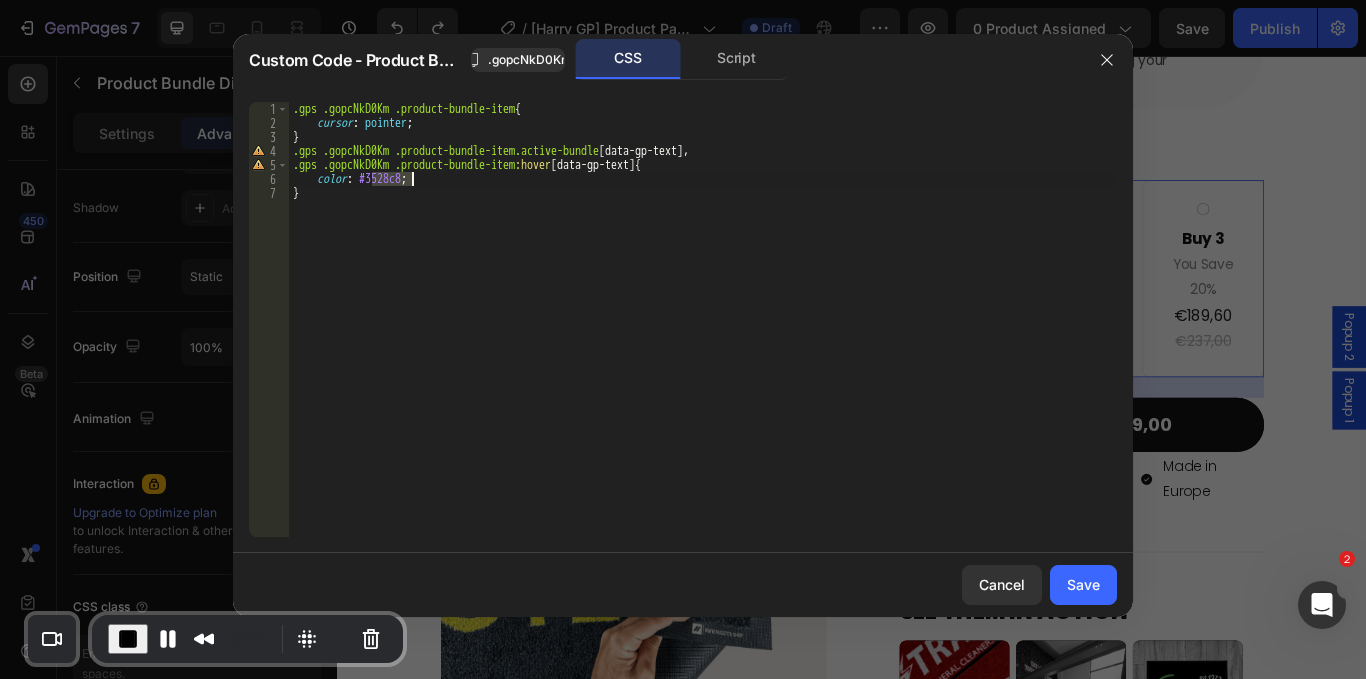 click on ".gps   .gopcNkD0Km   .product-bundle-item {      cursor :   pointer ; } .gps   .gopcNkD0Km   .product-bundle-item.active-bundle  [ data-gp-text ], .gps   .gopcNkD0Km   .product-bundle-item :hover  [ data-gp-text ] {      color :   #3528c8 ; }" at bounding box center [703, 333] 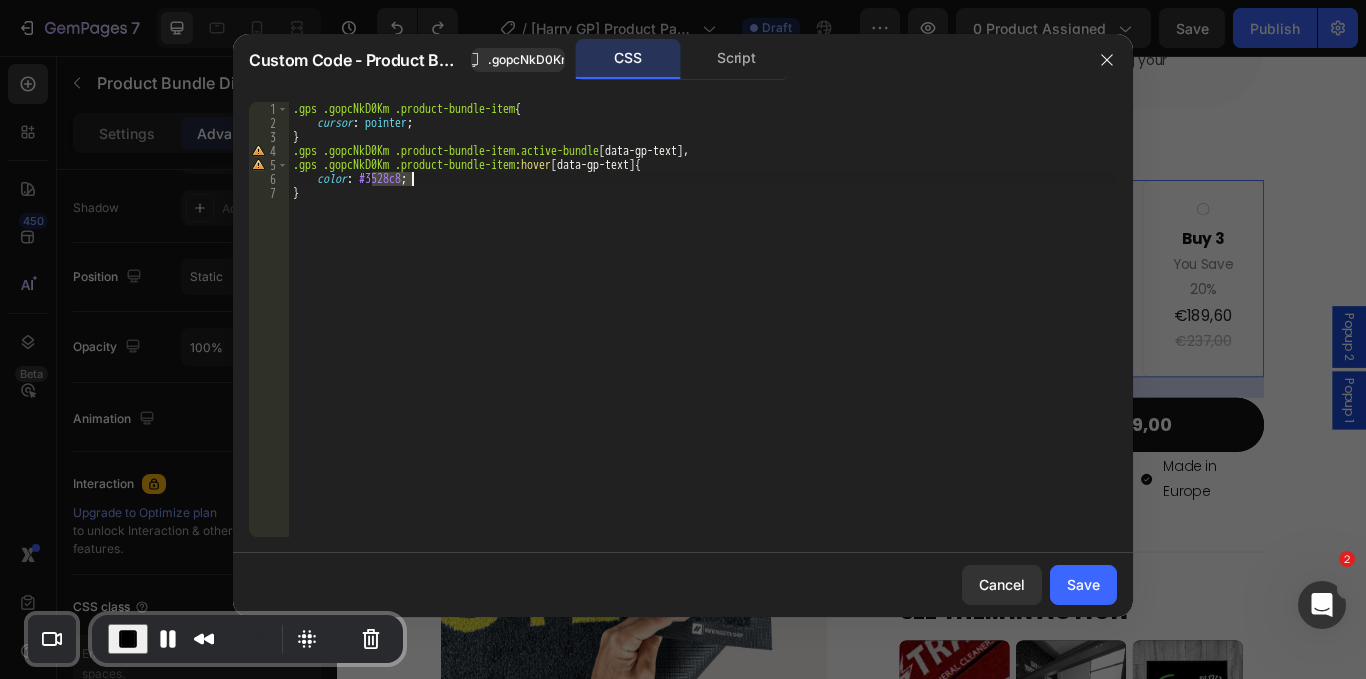 paste on "C5453F" 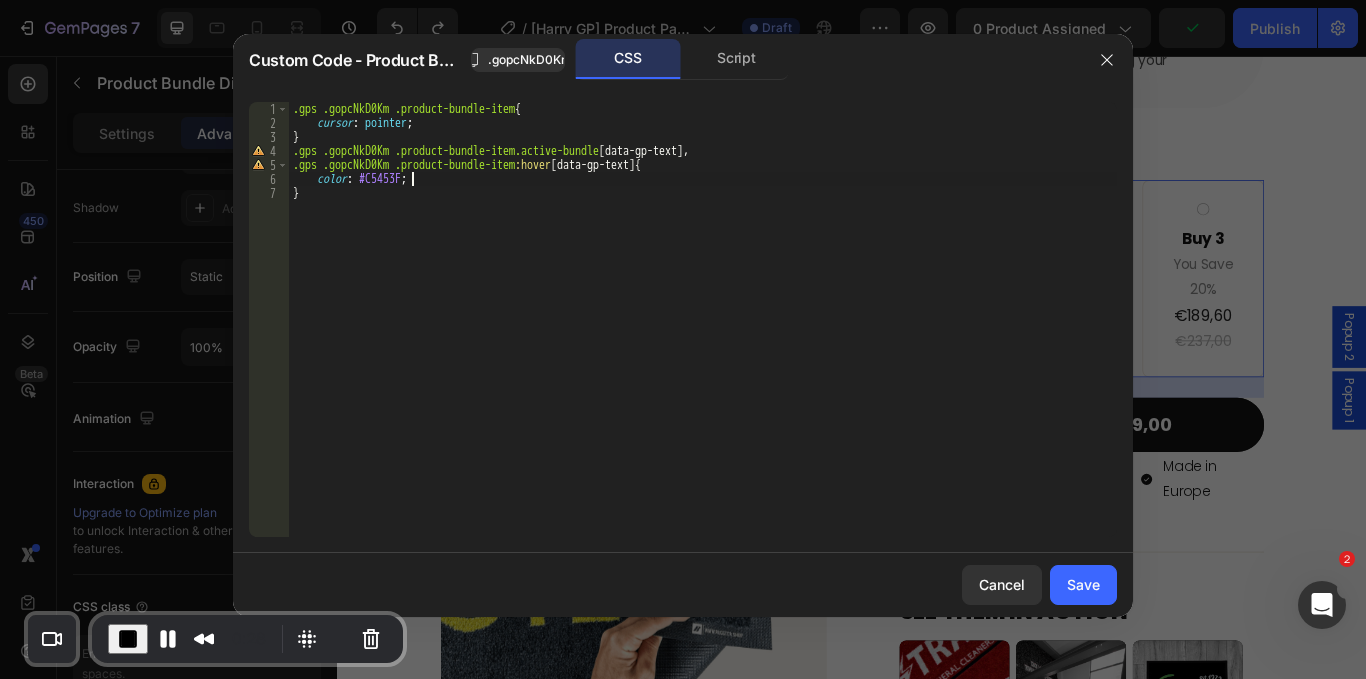 type on "color: #C5453F;" 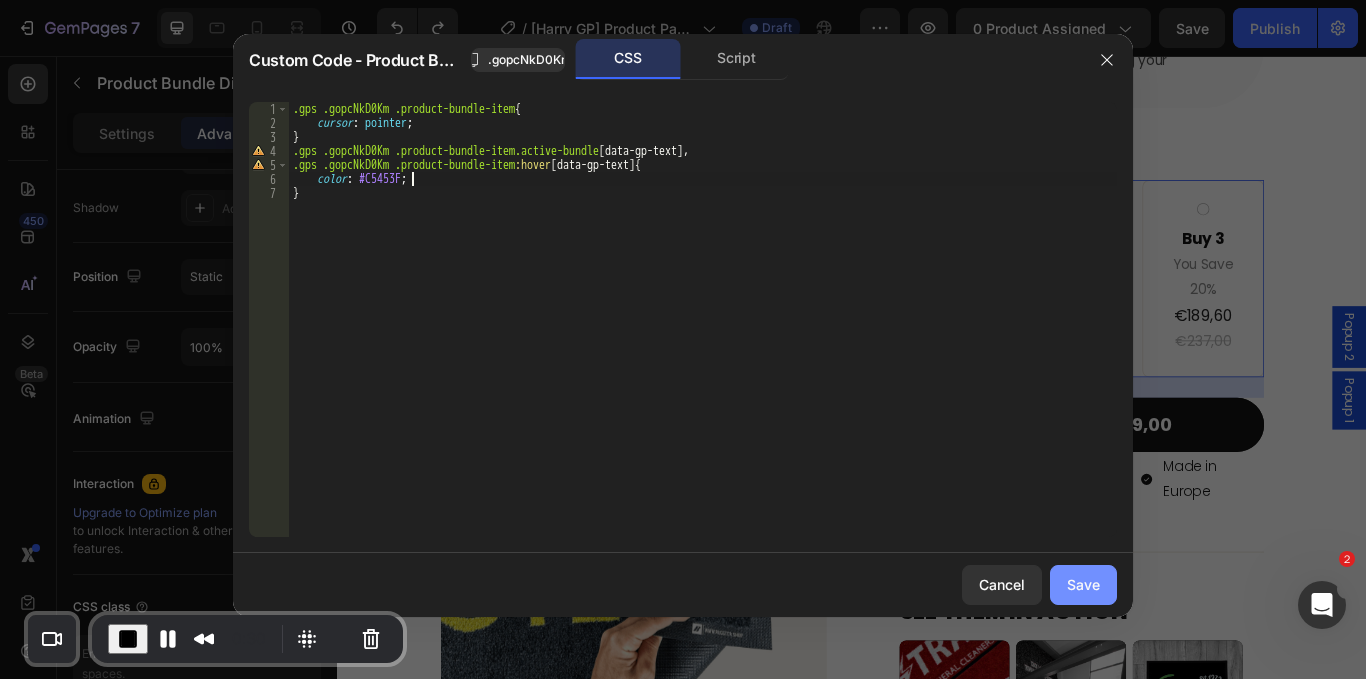 click on "Save" 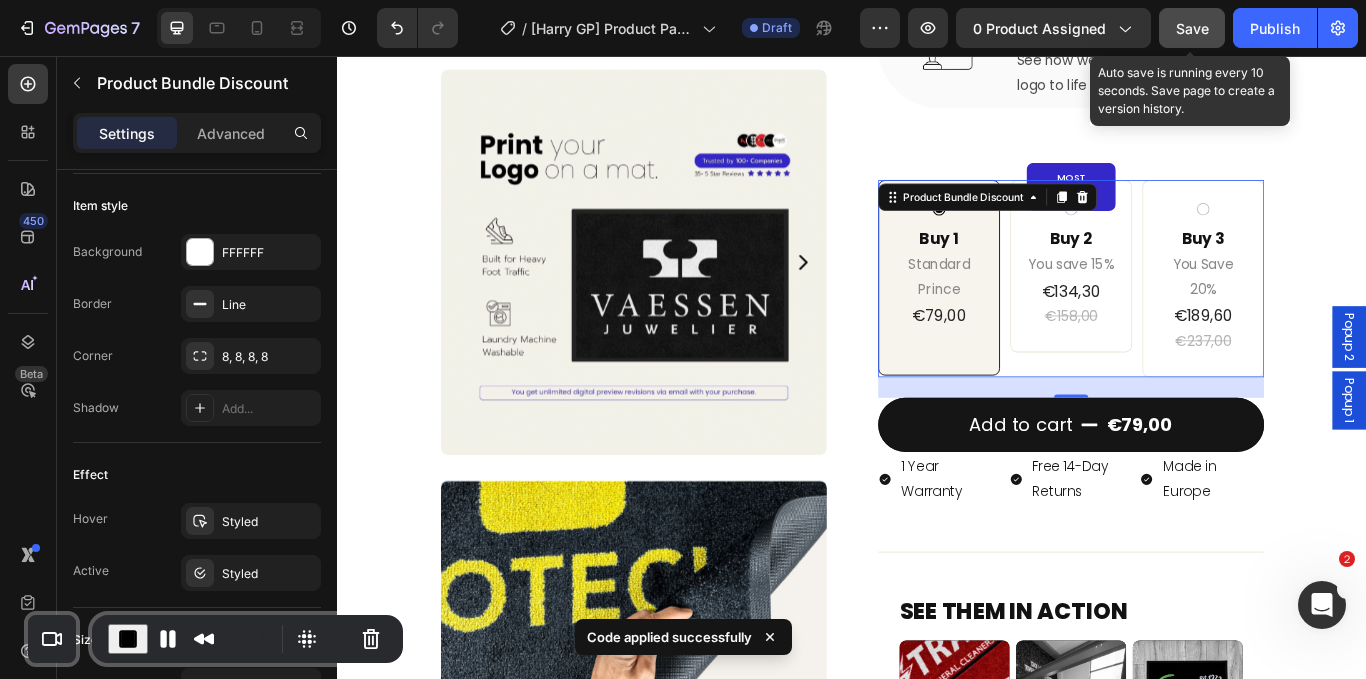 click on "Save" 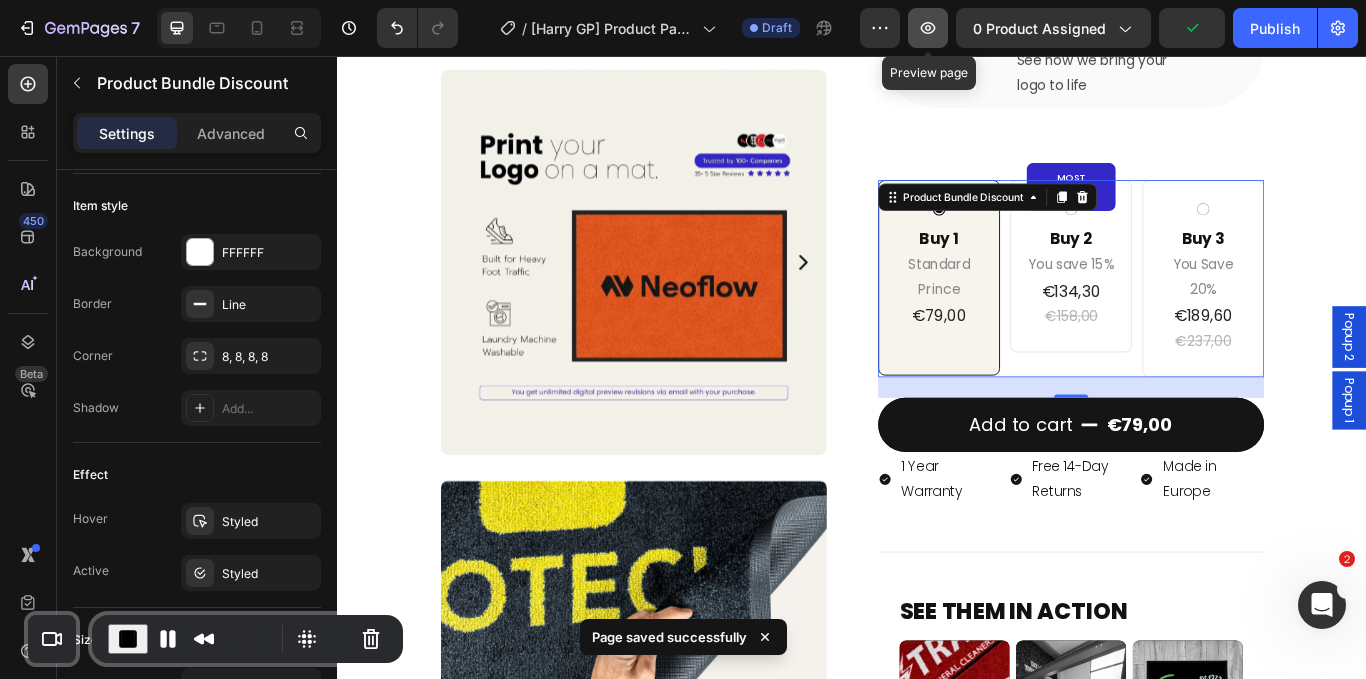 click 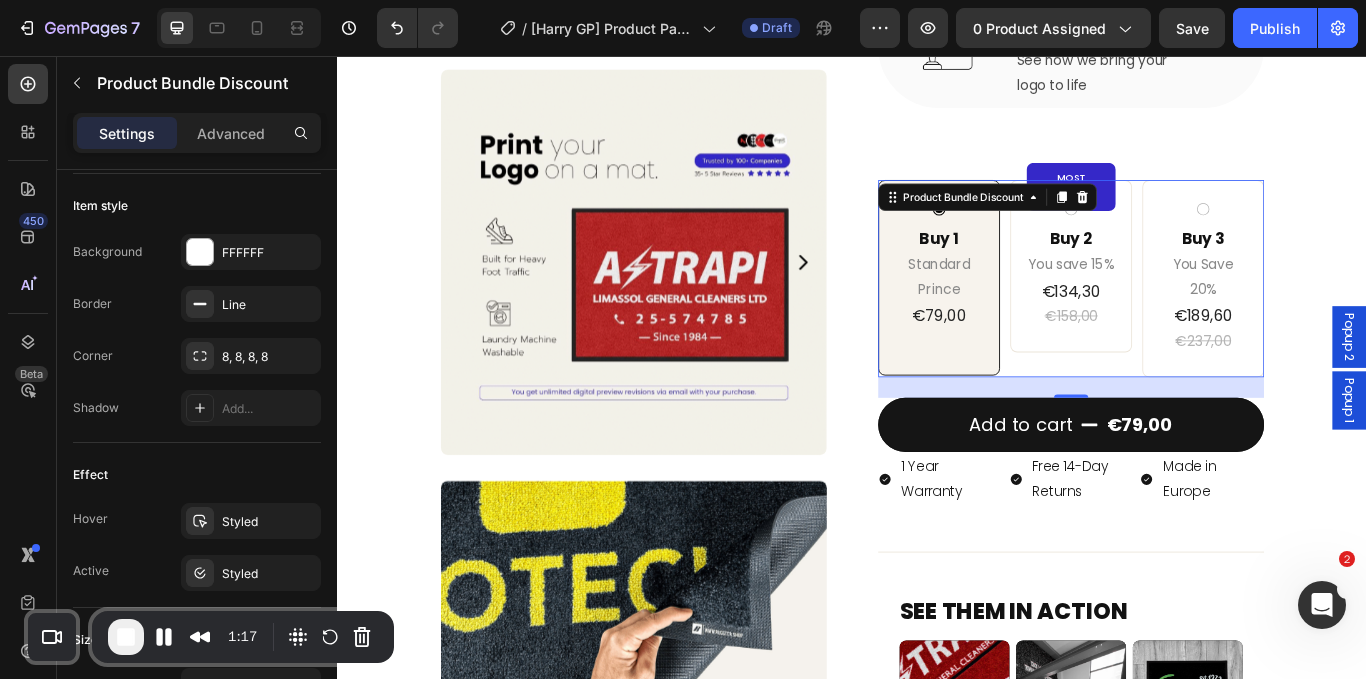 click at bounding box center (126, 637) 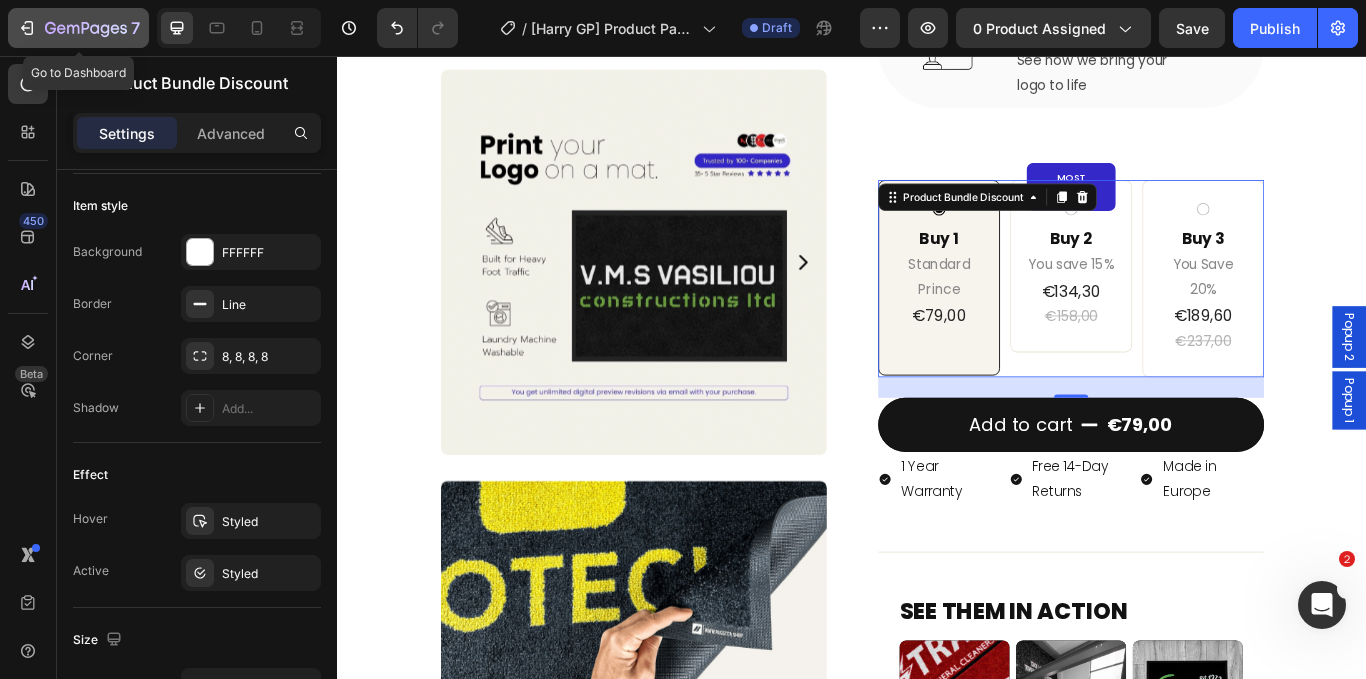 click 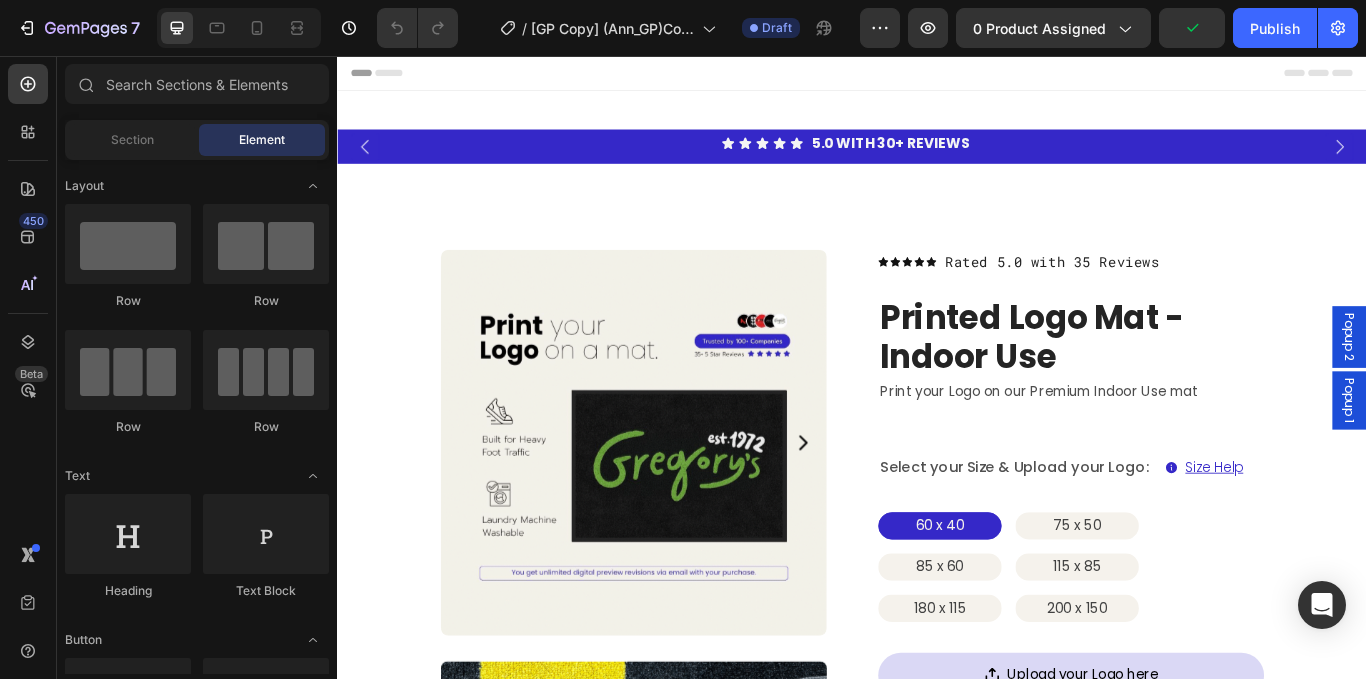 scroll, scrollTop: 0, scrollLeft: 0, axis: both 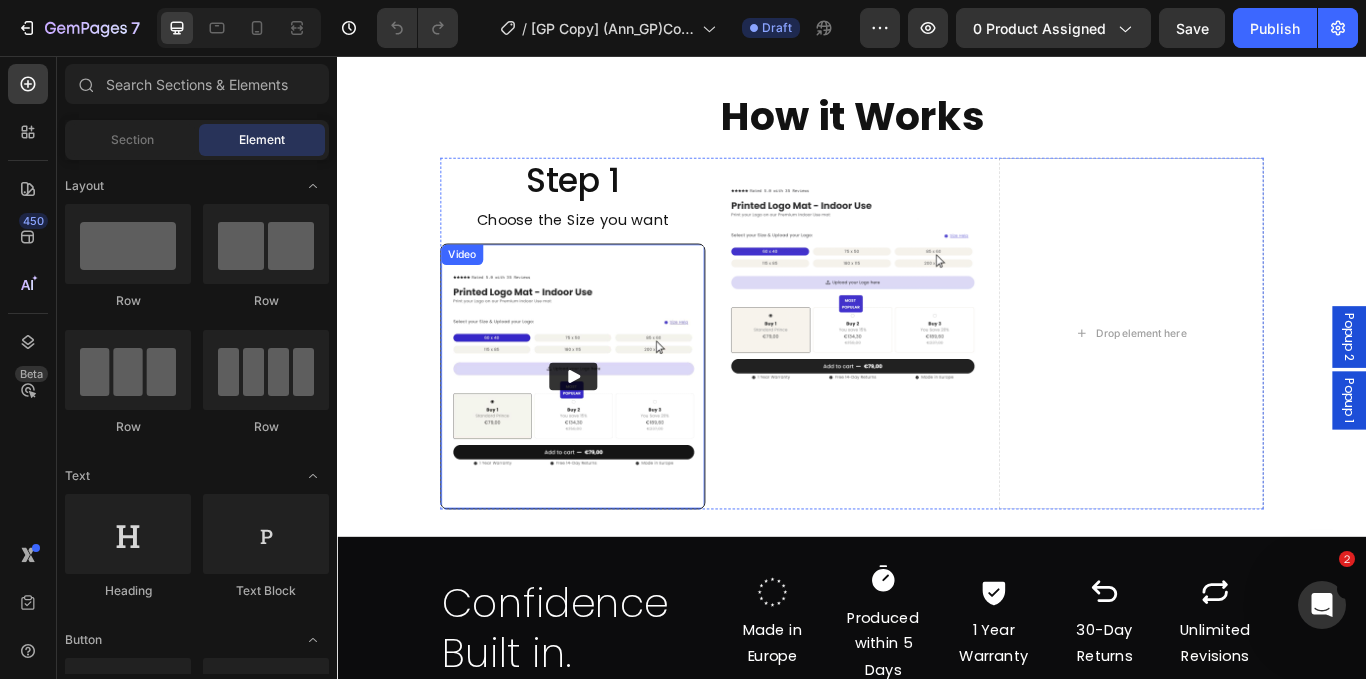 click at bounding box center [611, 429] 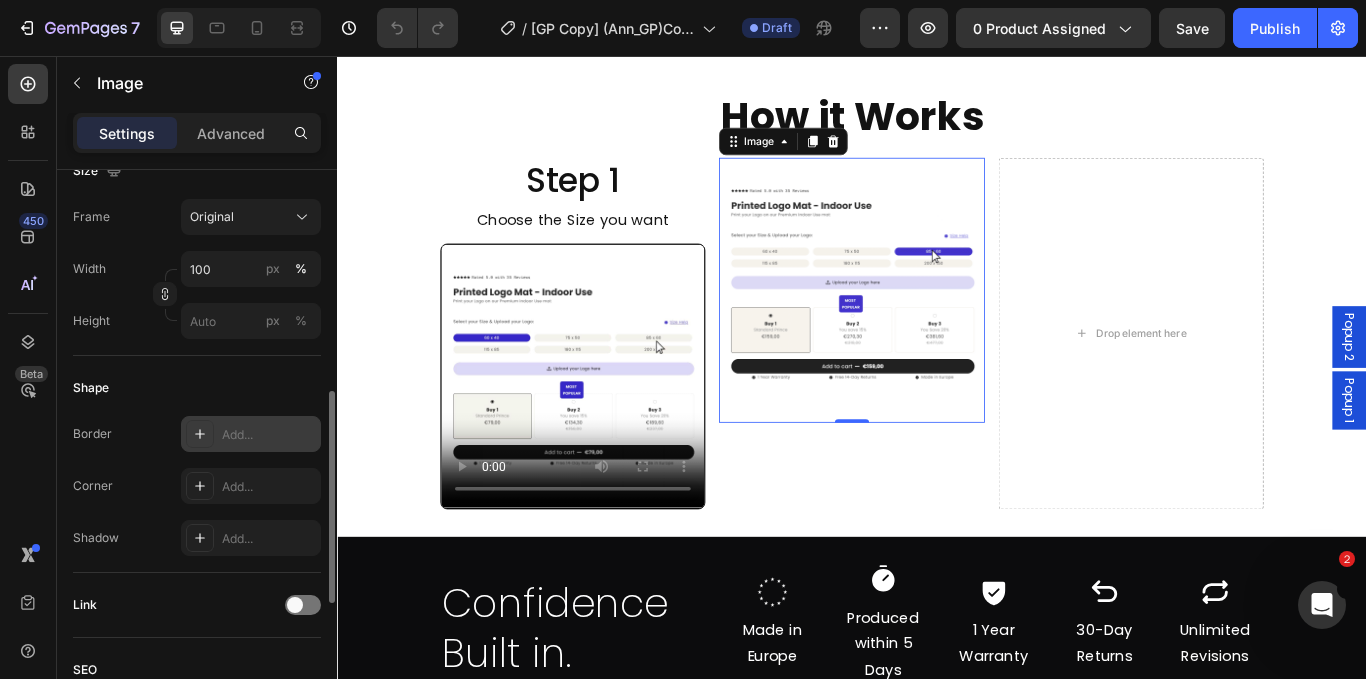 scroll, scrollTop: 506, scrollLeft: 0, axis: vertical 